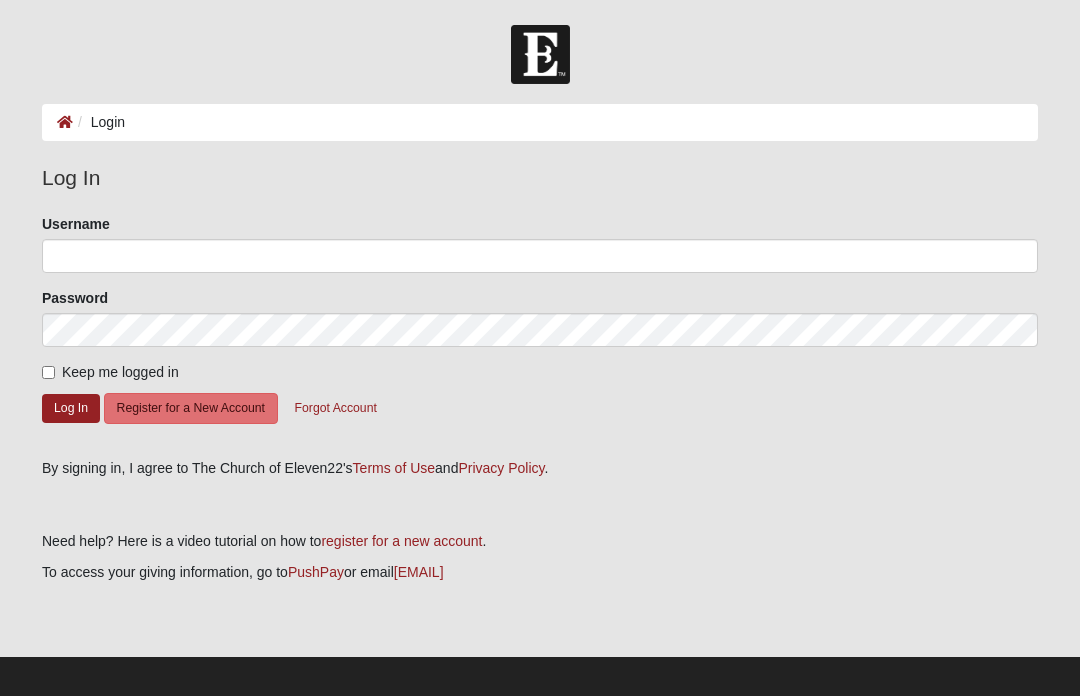 scroll, scrollTop: 0, scrollLeft: 0, axis: both 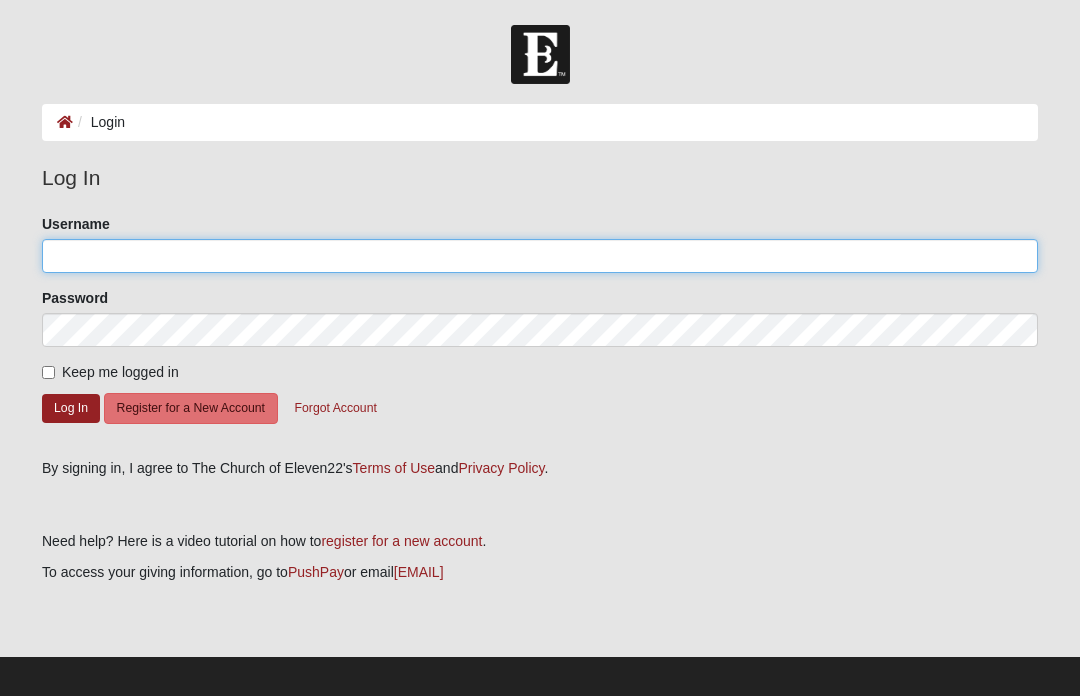 click on "Username" 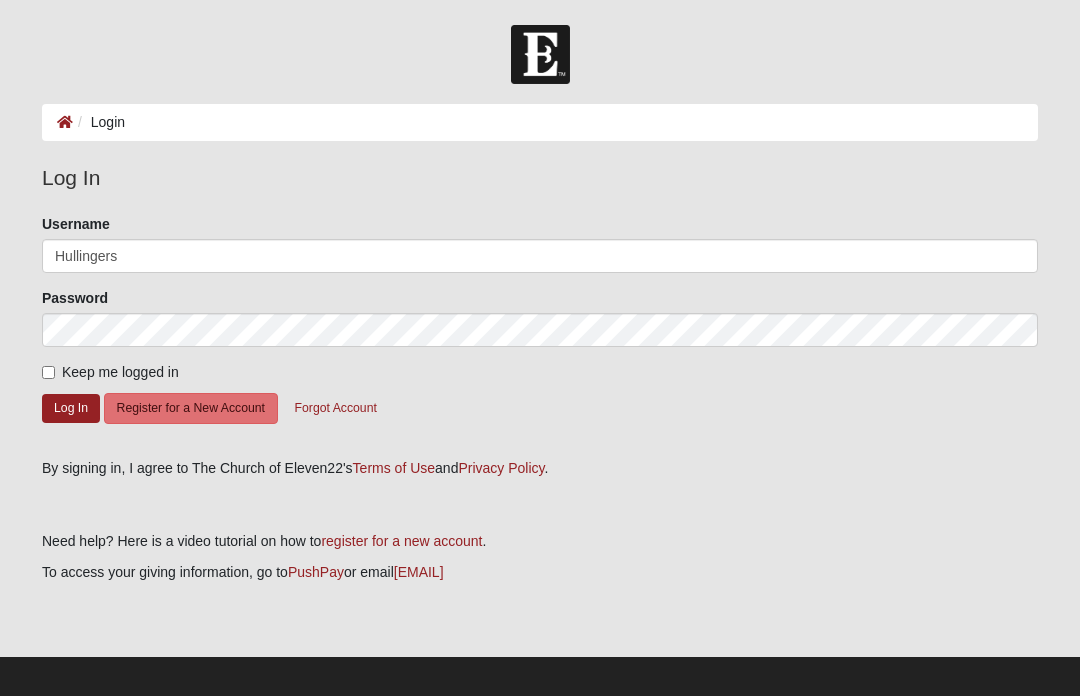 click on "Log In" 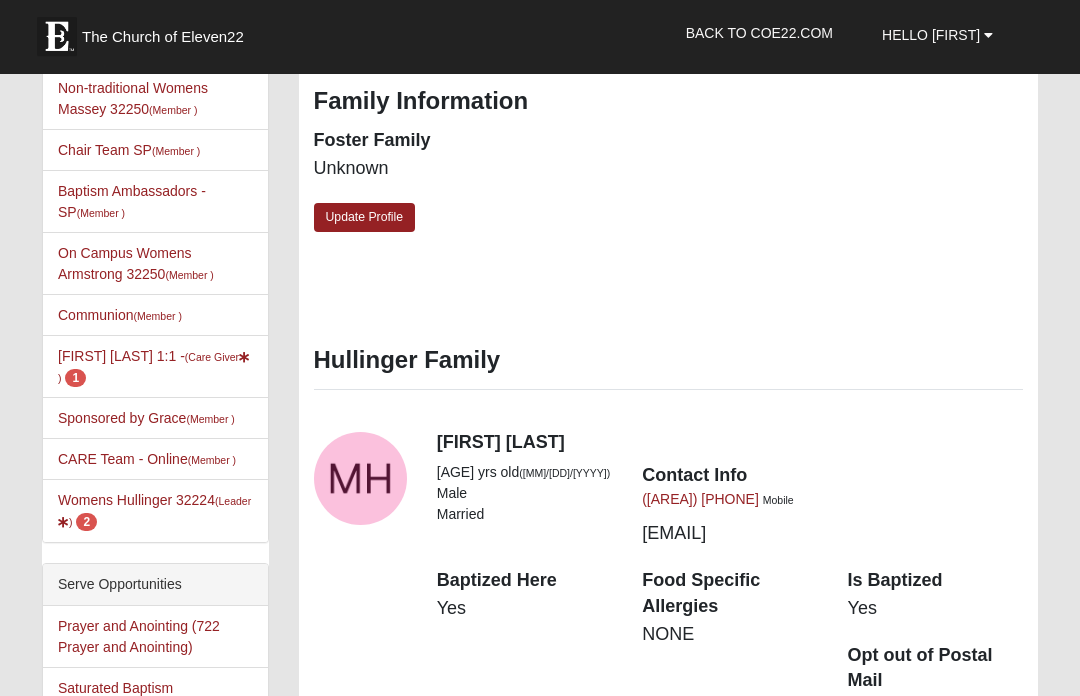 scroll, scrollTop: 749, scrollLeft: 0, axis: vertical 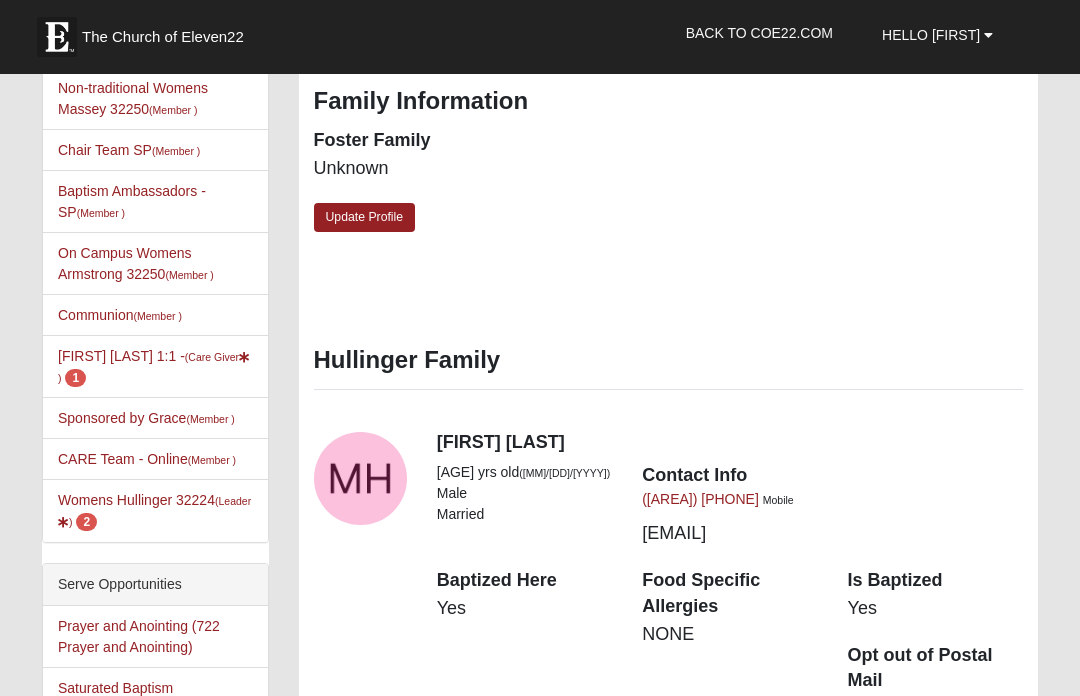 click on "Womens Hullinger 32224  (Leader
)
2" at bounding box center (155, 510) 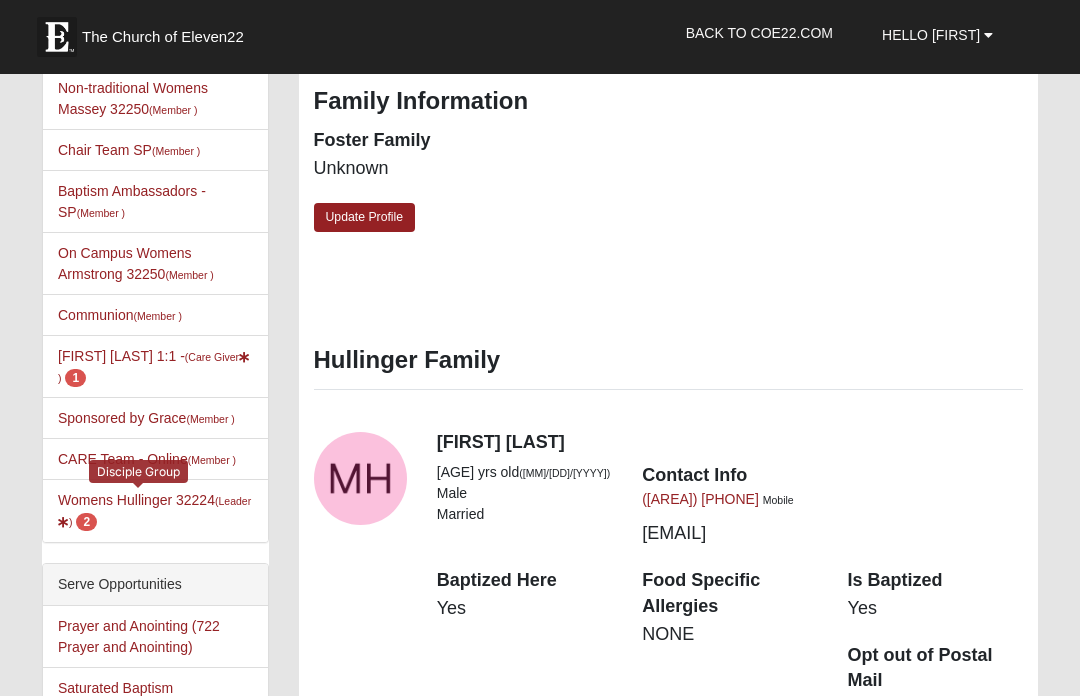 click on "2" at bounding box center [86, 522] 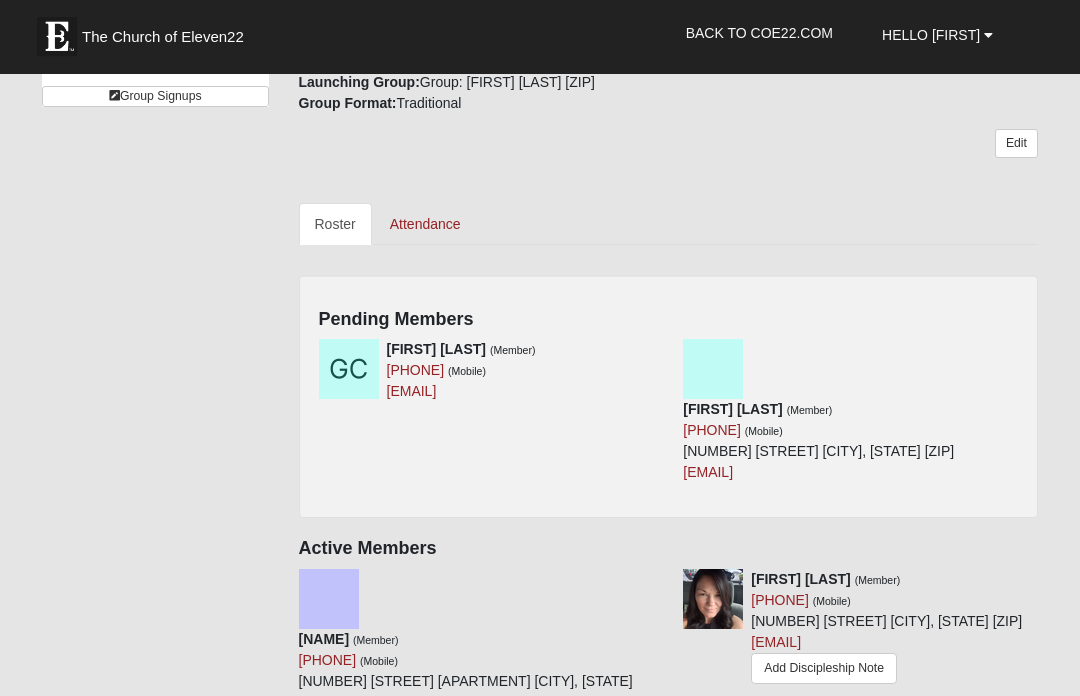 scroll, scrollTop: 679, scrollLeft: 0, axis: vertical 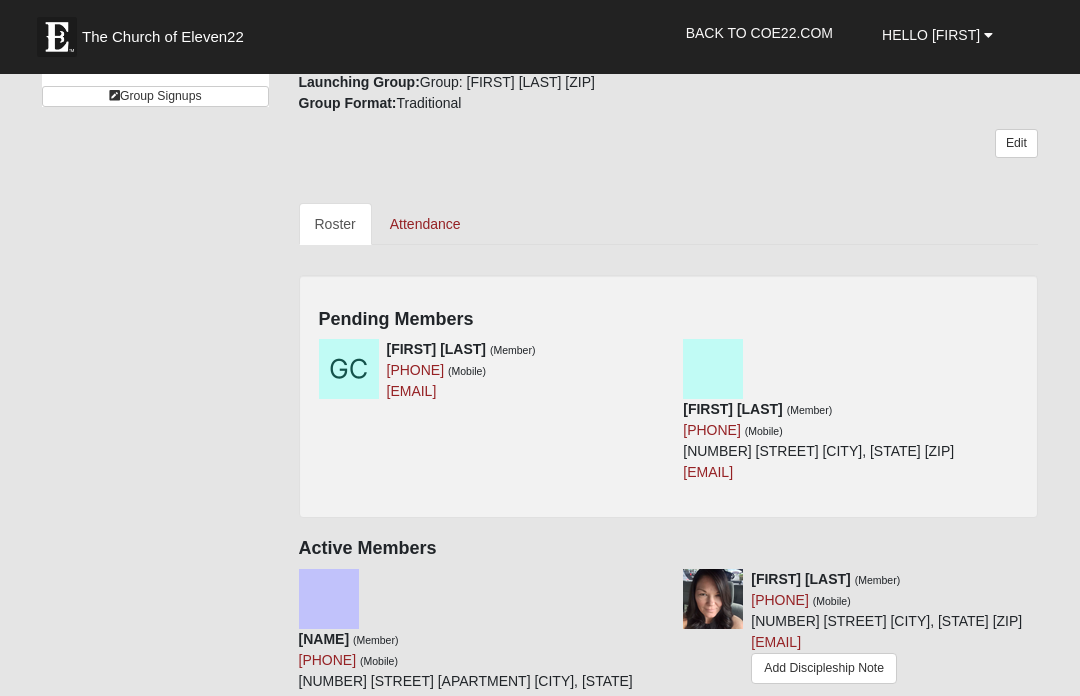 click at bounding box center (661, 349) 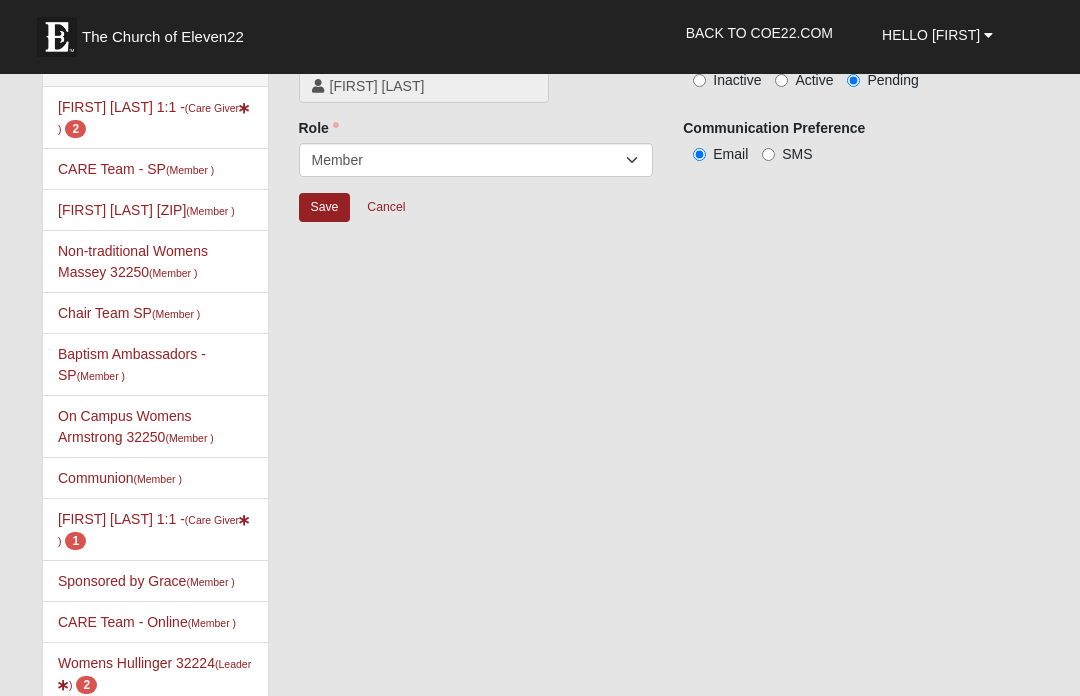 scroll, scrollTop: 0, scrollLeft: 0, axis: both 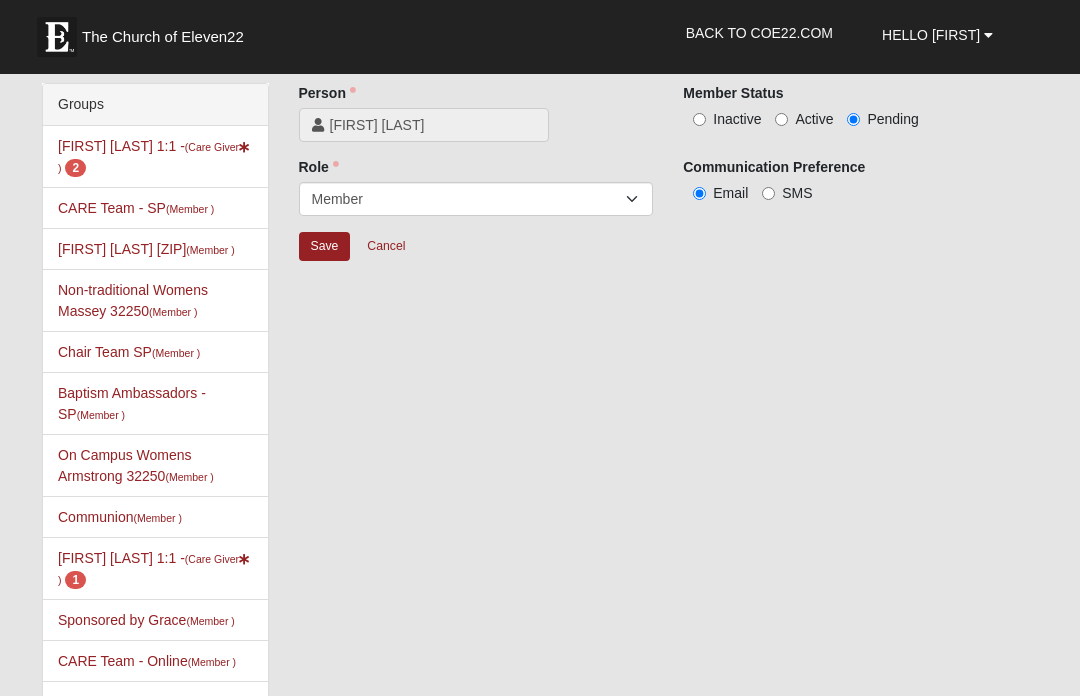 click on "Active" at bounding box center (781, 119) 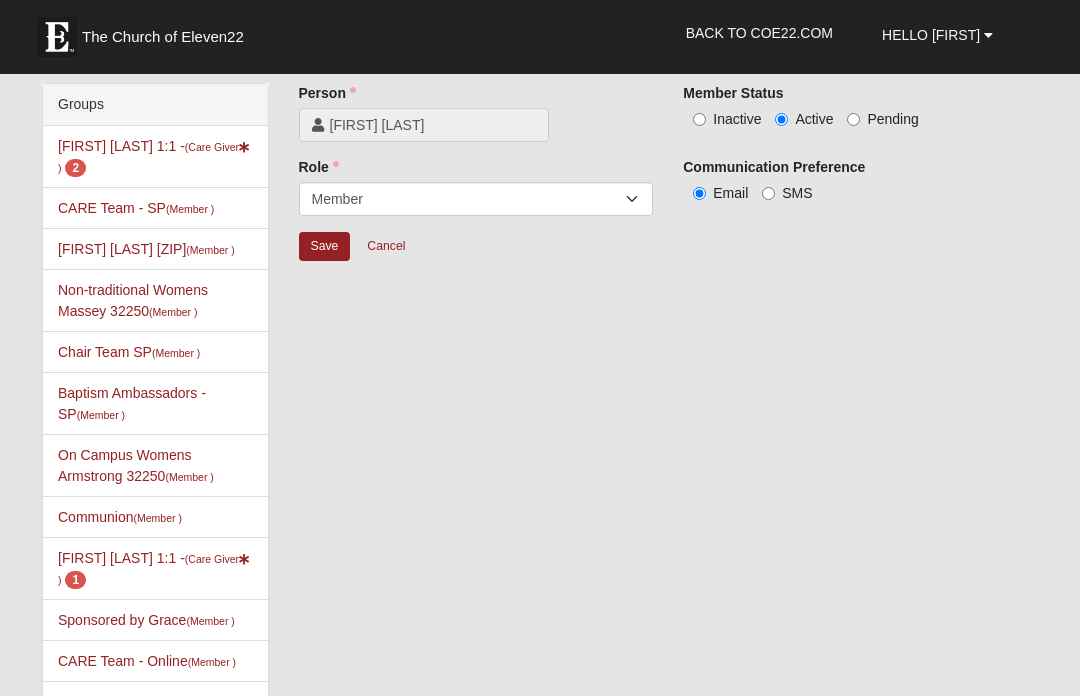 click on "Save" at bounding box center (325, 246) 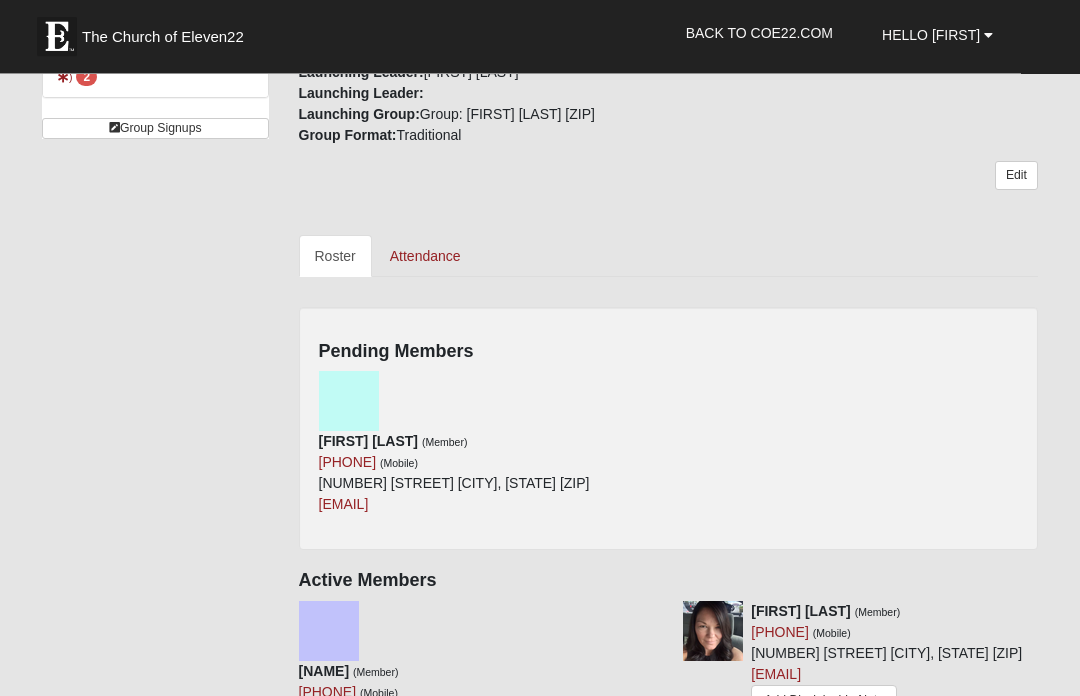scroll, scrollTop: 670, scrollLeft: 0, axis: vertical 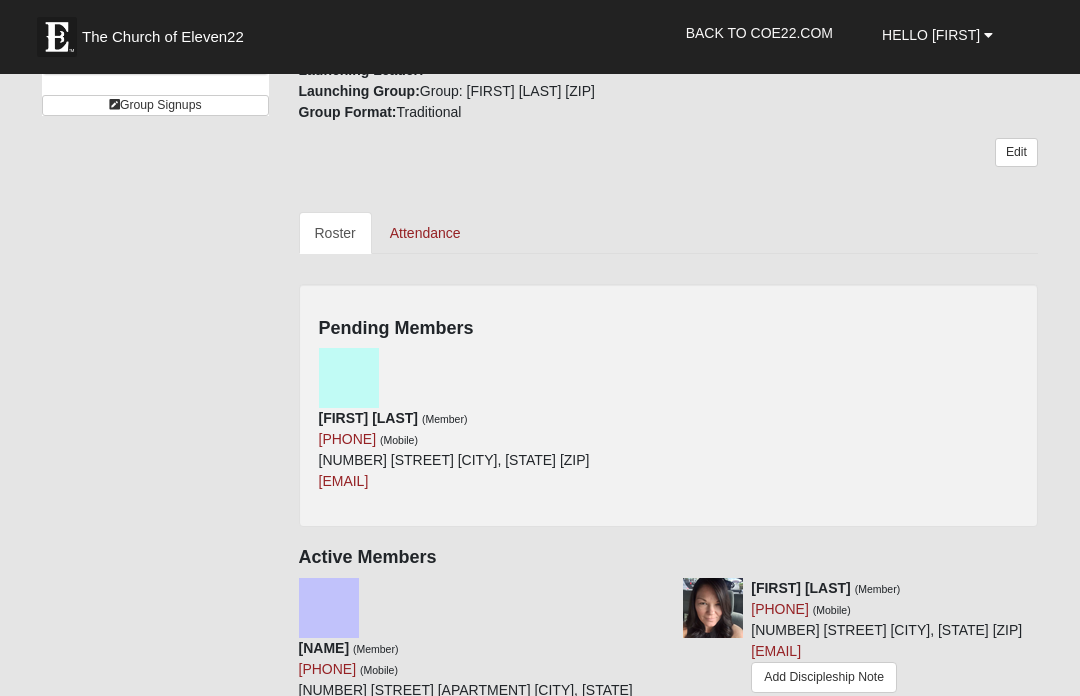 click at bounding box center [661, 358] 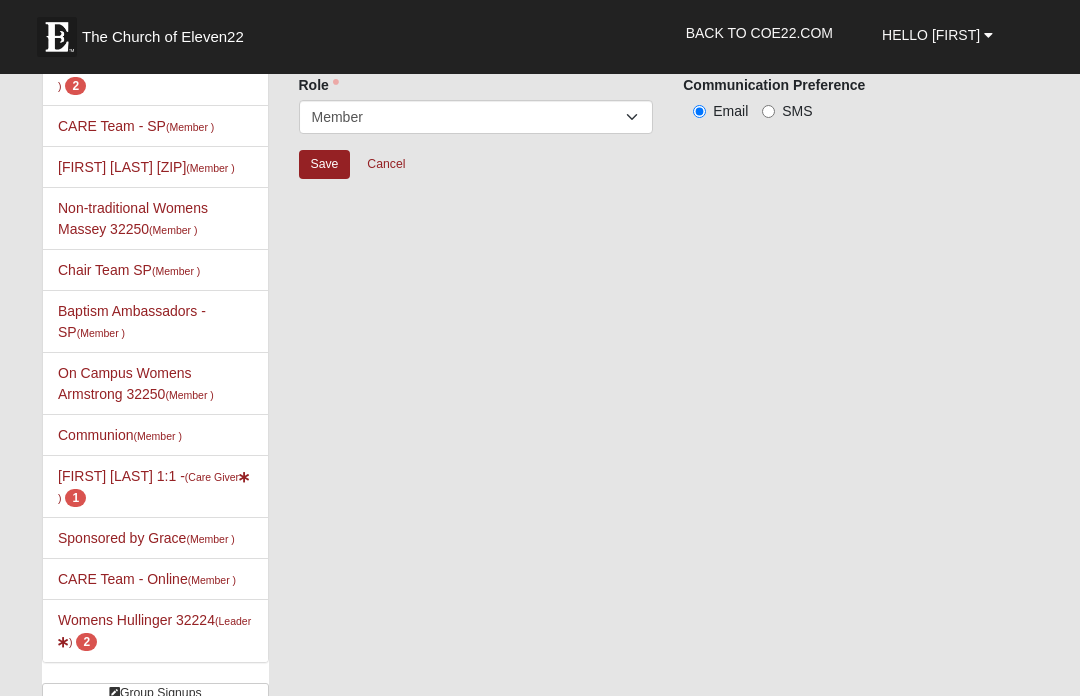 scroll, scrollTop: 0, scrollLeft: 0, axis: both 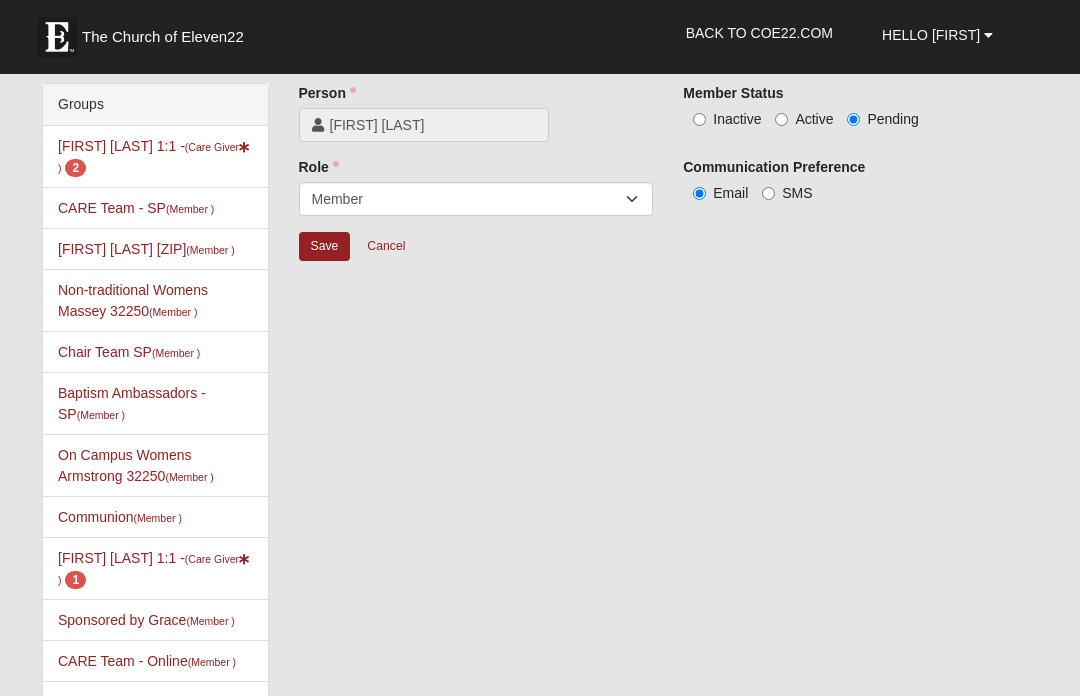 click on "Active" at bounding box center (781, 119) 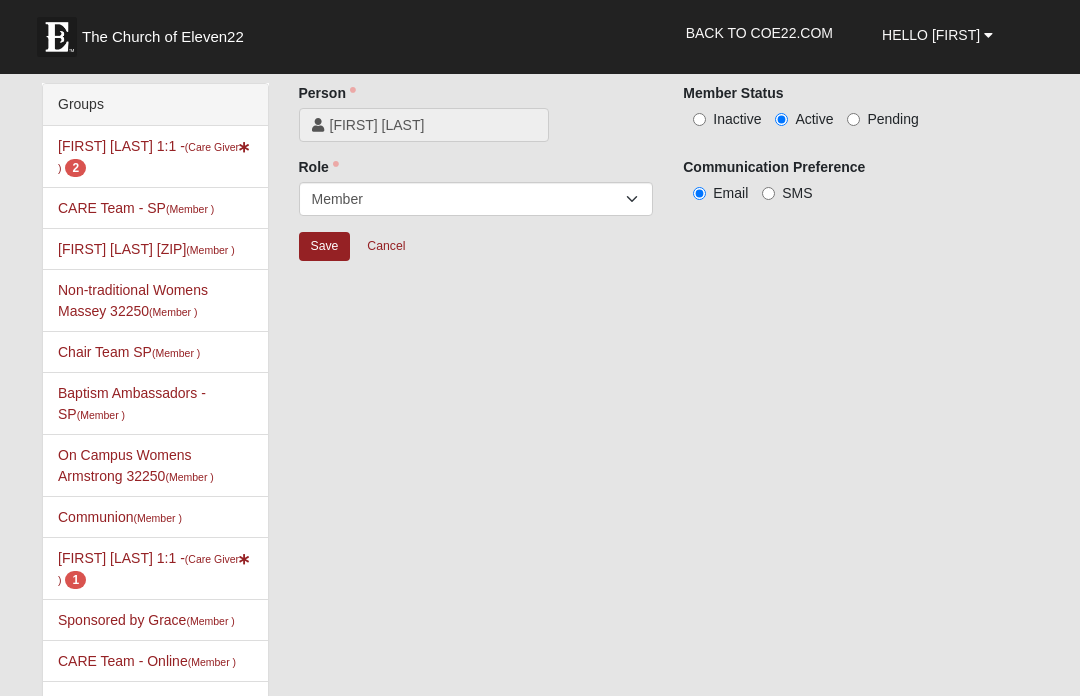 click on "Save" at bounding box center (325, 246) 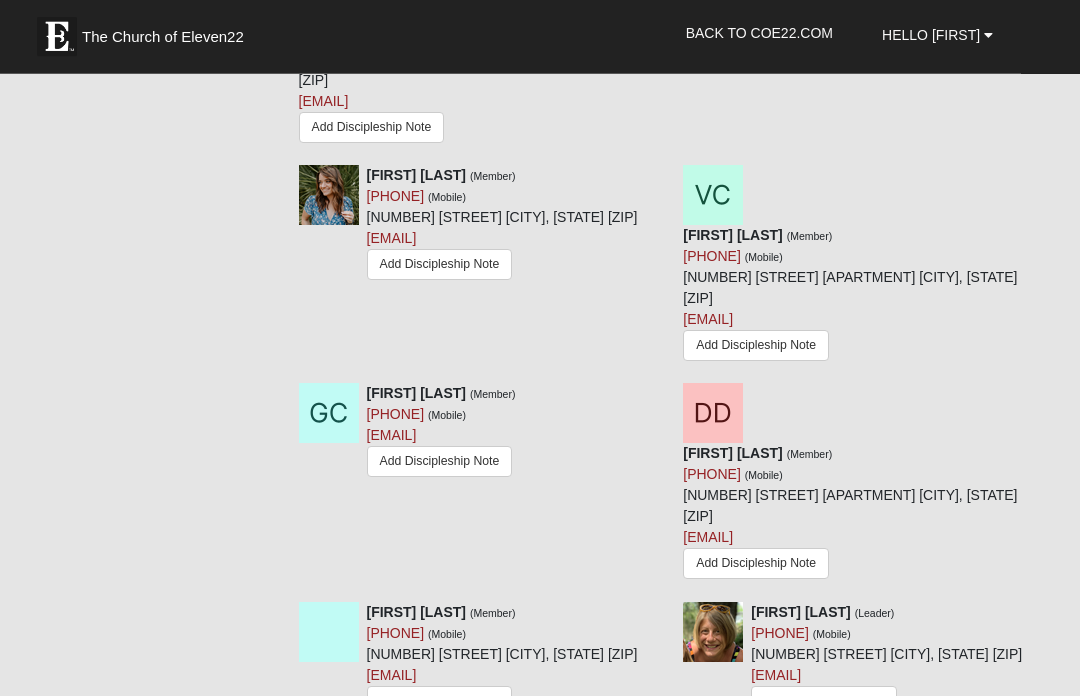 scroll, scrollTop: 1119, scrollLeft: 0, axis: vertical 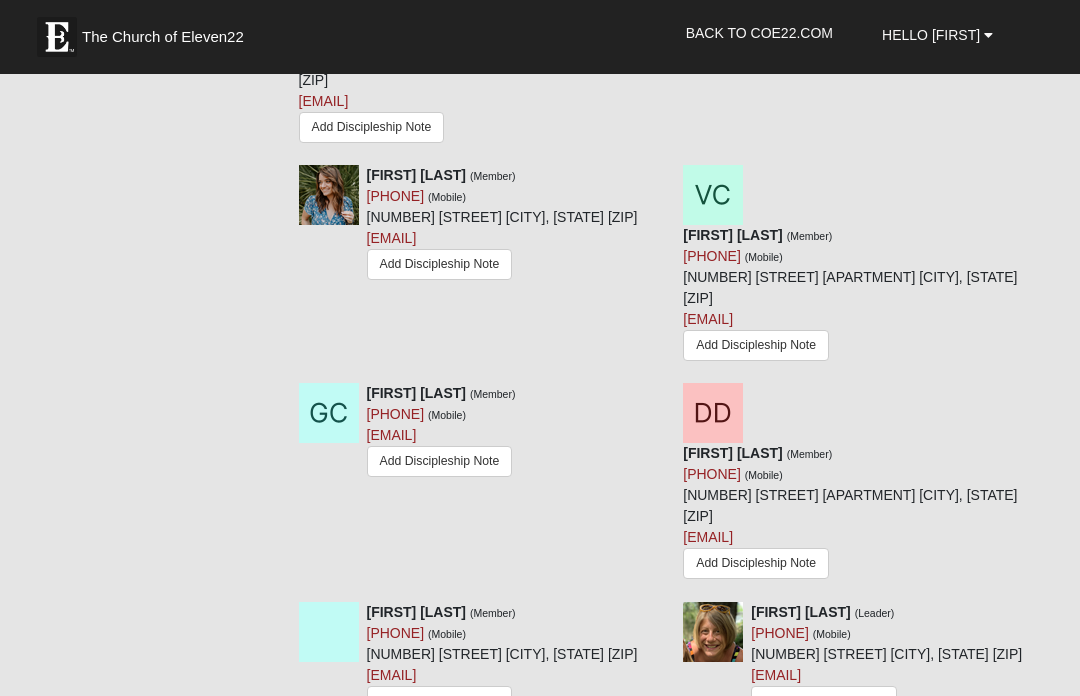 click at bounding box center (1046, 175) 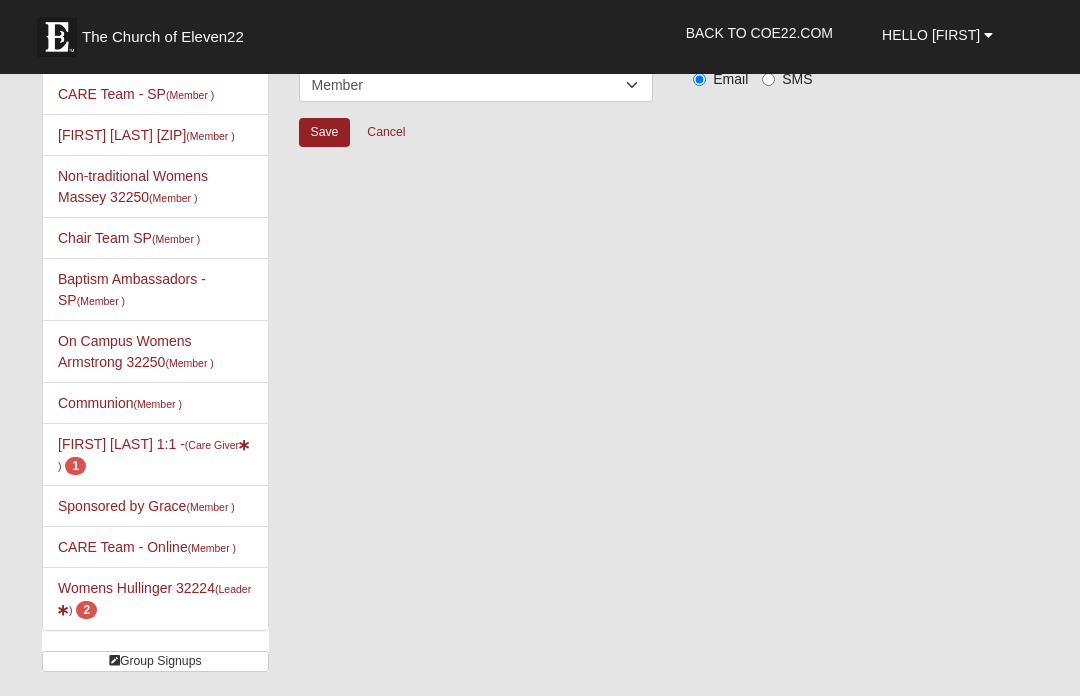 scroll, scrollTop: 0, scrollLeft: 0, axis: both 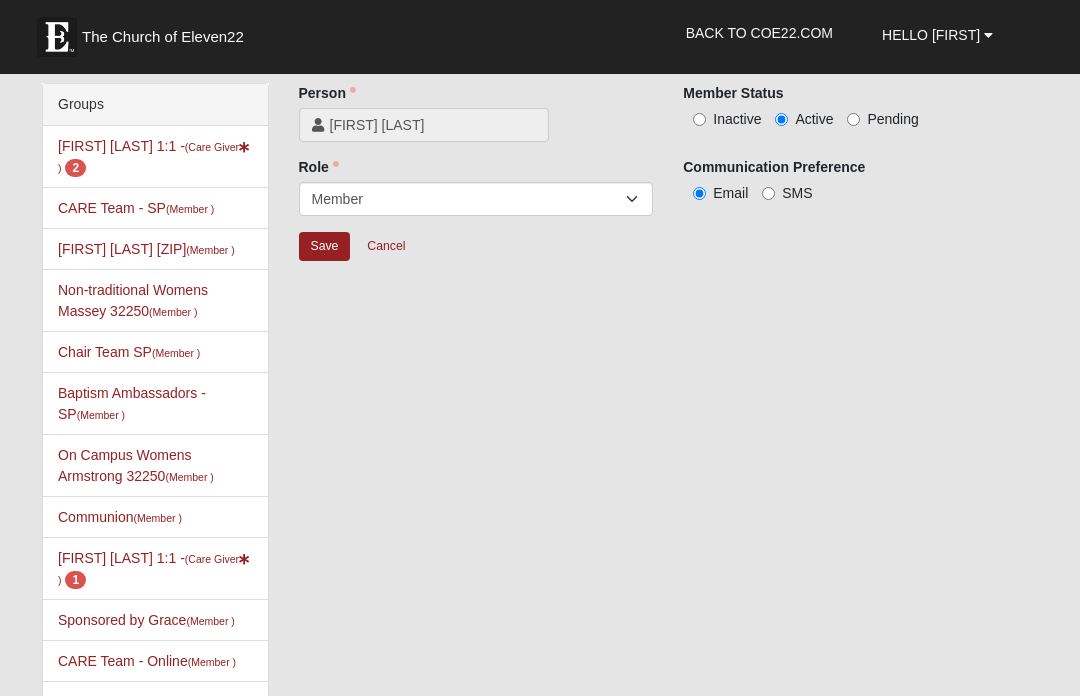 click on "Inactive" at bounding box center (722, 119) 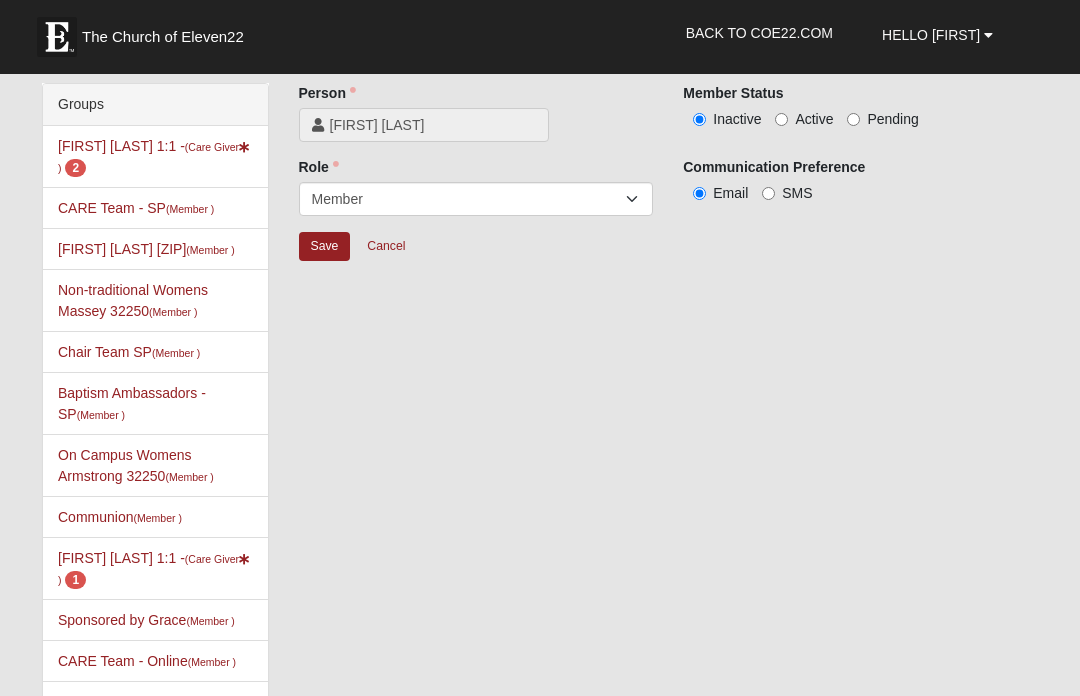 click on "Save" at bounding box center (325, 246) 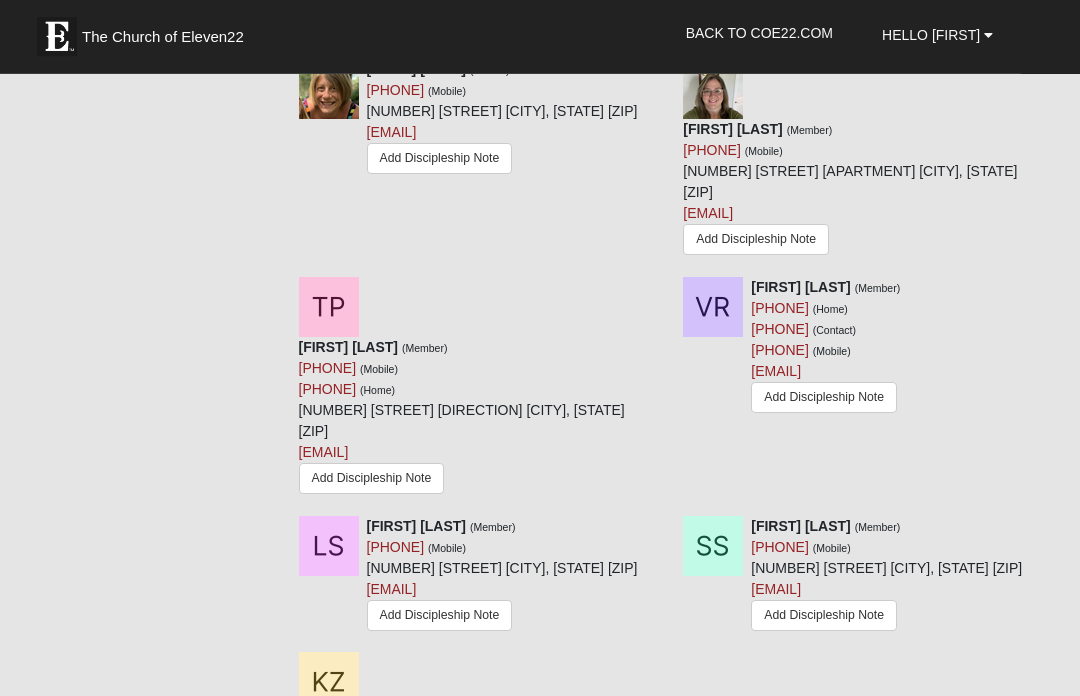 scroll, scrollTop: 1498, scrollLeft: 0, axis: vertical 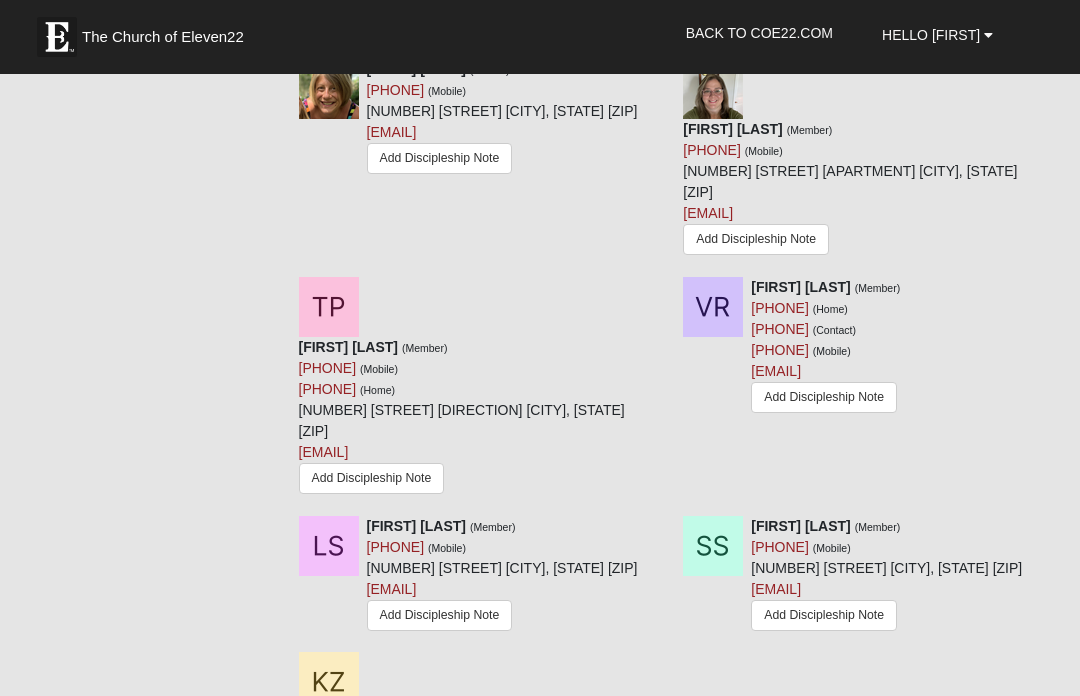 click at bounding box center [661, 287] 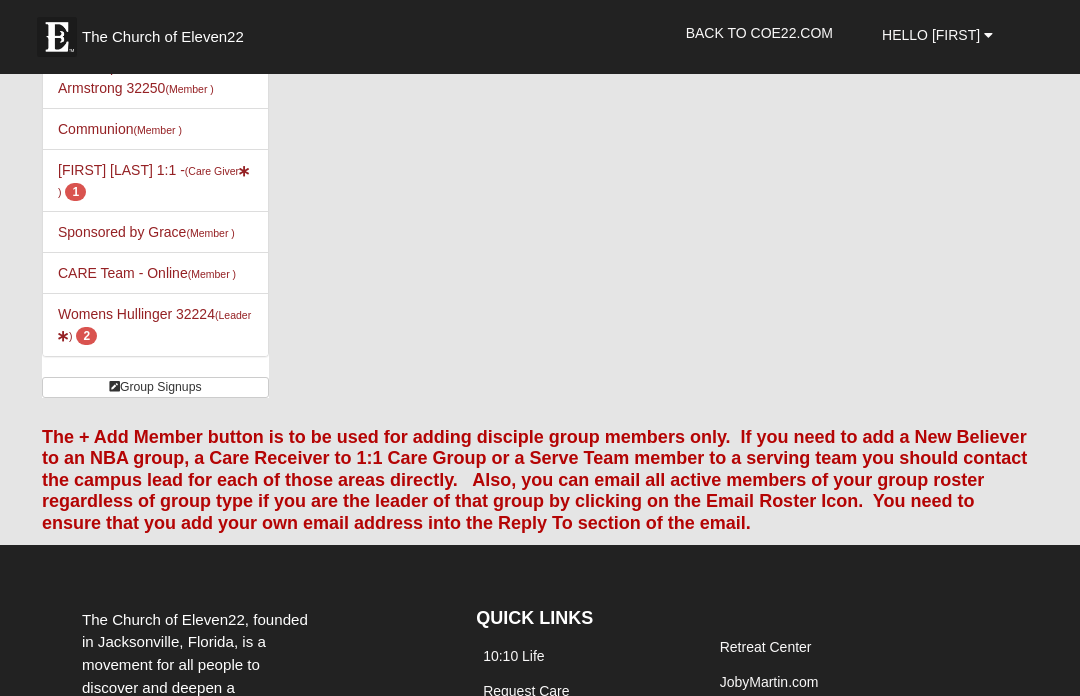 scroll, scrollTop: 0, scrollLeft: 0, axis: both 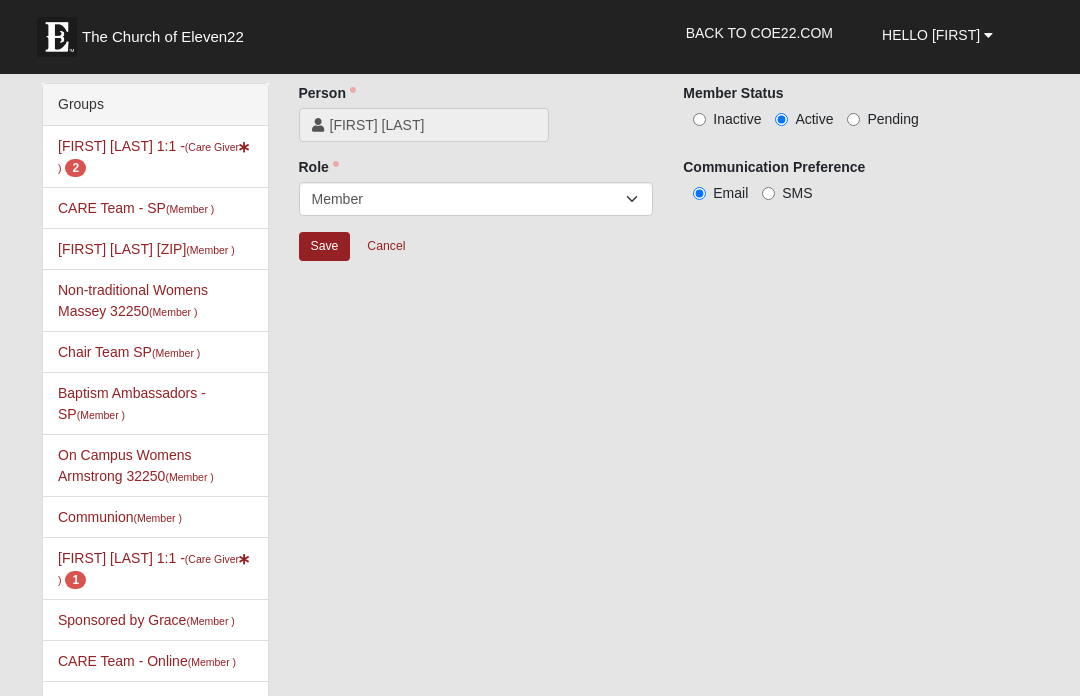 click on "Inactive" at bounding box center [699, 119] 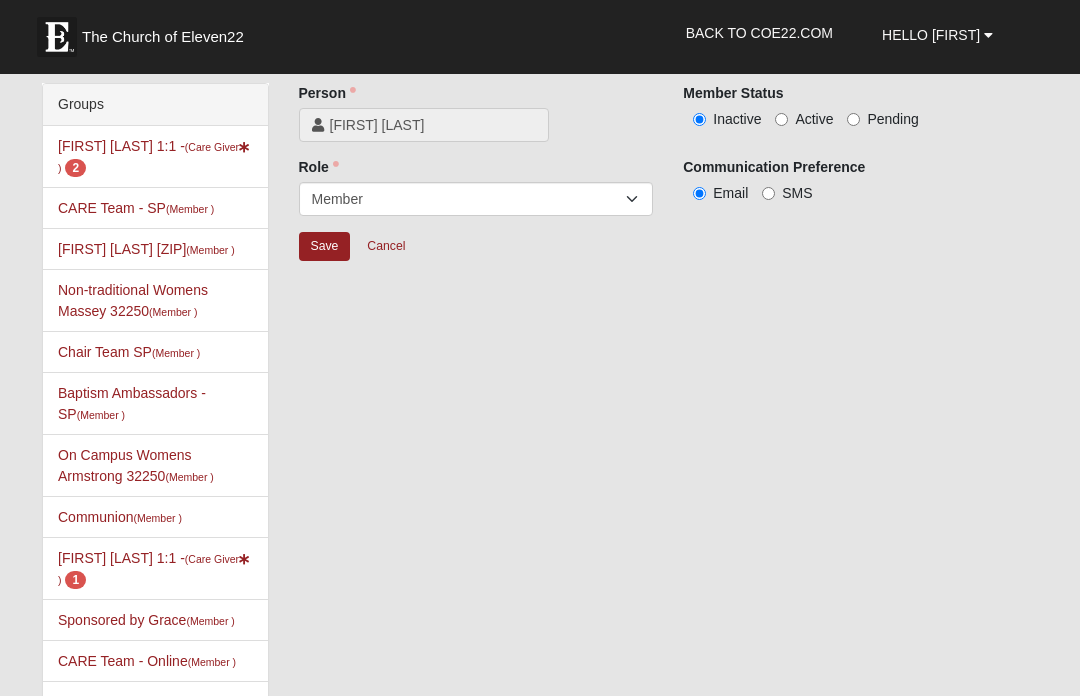 click on "Save" at bounding box center (325, 246) 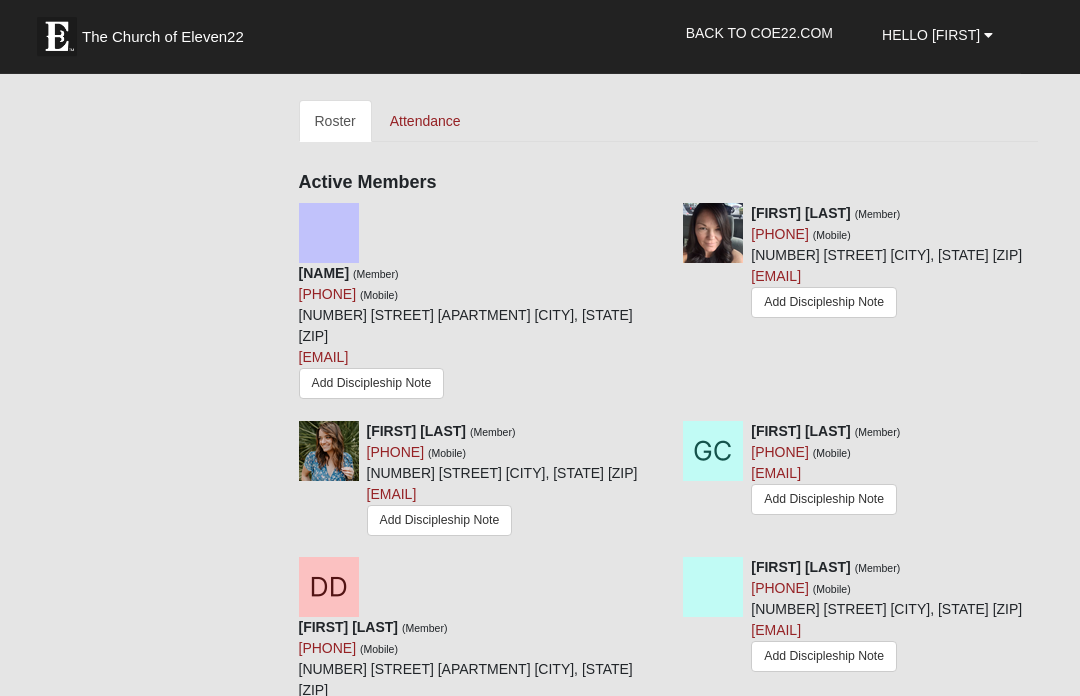 scroll, scrollTop: 779, scrollLeft: 0, axis: vertical 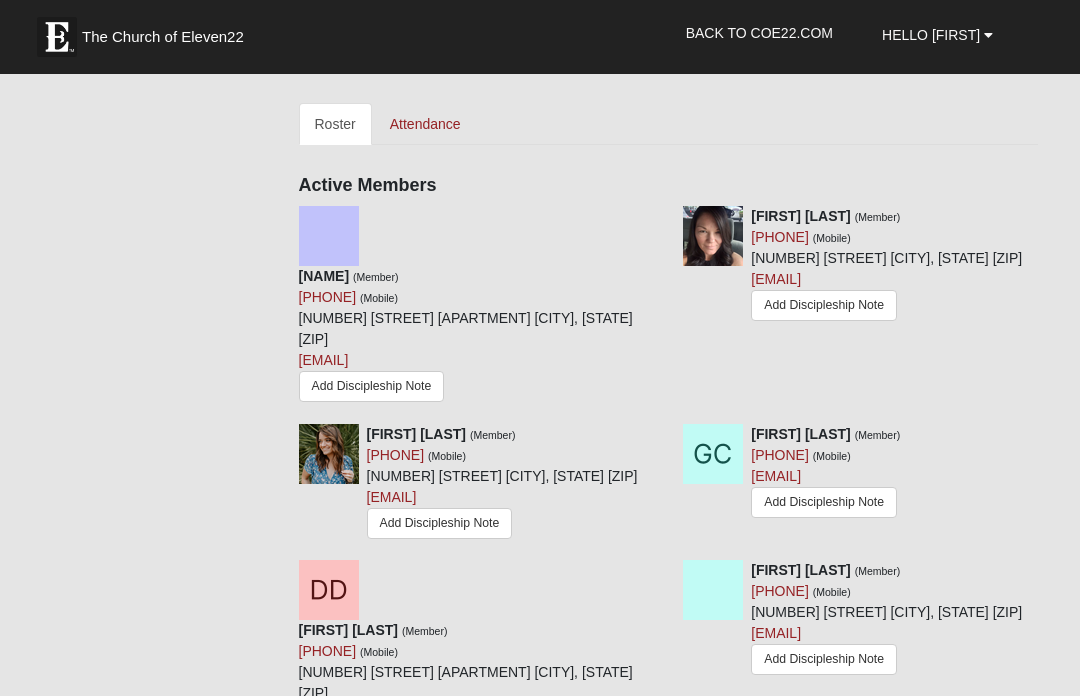 click on "MsKay
(Member)
(914) 618-4954    (Mobile)
3709 San Pablo Rd S Apt 2007
Jacksonville, FL 32224-4827
kellie.jones92@yahoo.com
Add Discipleship Note" at bounding box center (476, 307) 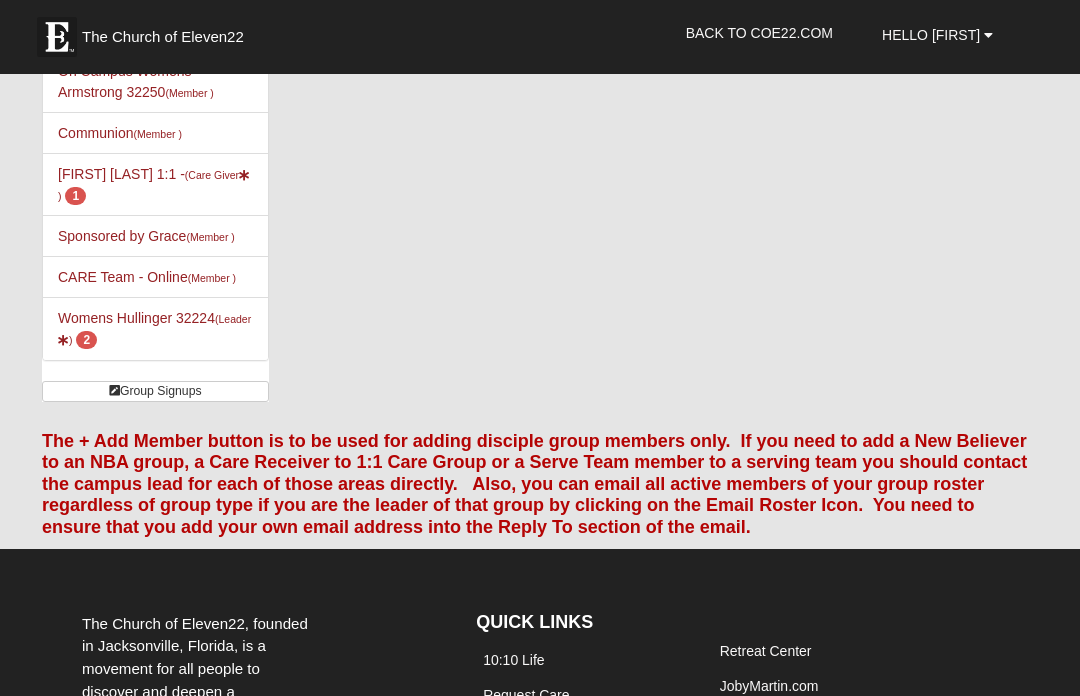 scroll, scrollTop: 0, scrollLeft: 0, axis: both 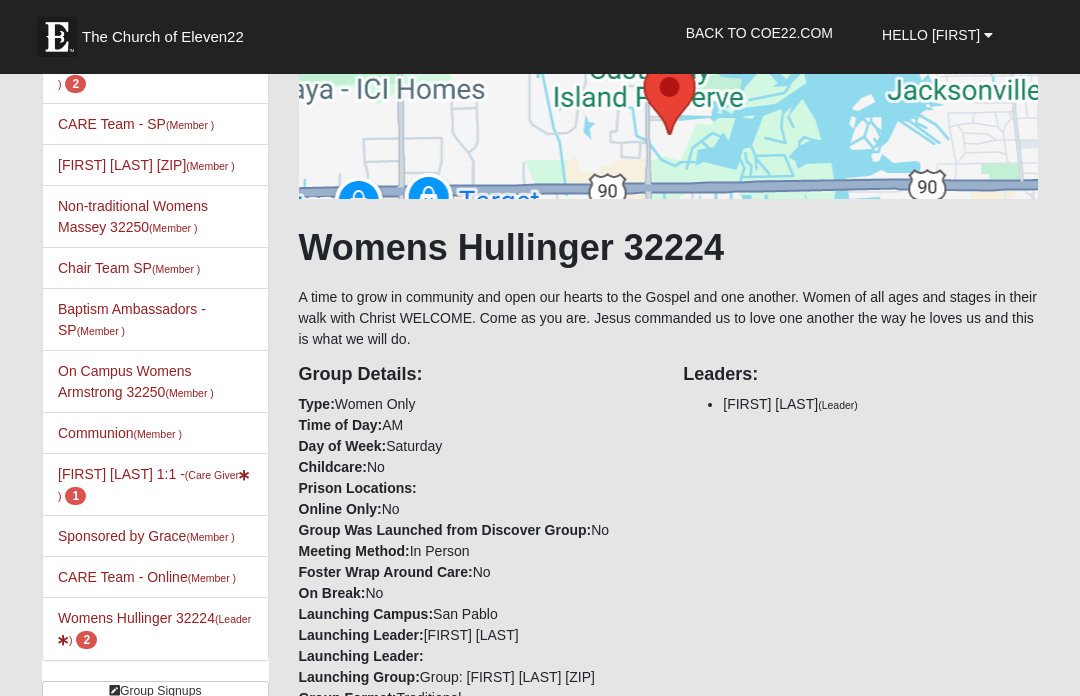 click on "Alyssa Hullinger 1:1 -  (Care Giver
)
1" at bounding box center (154, 484) 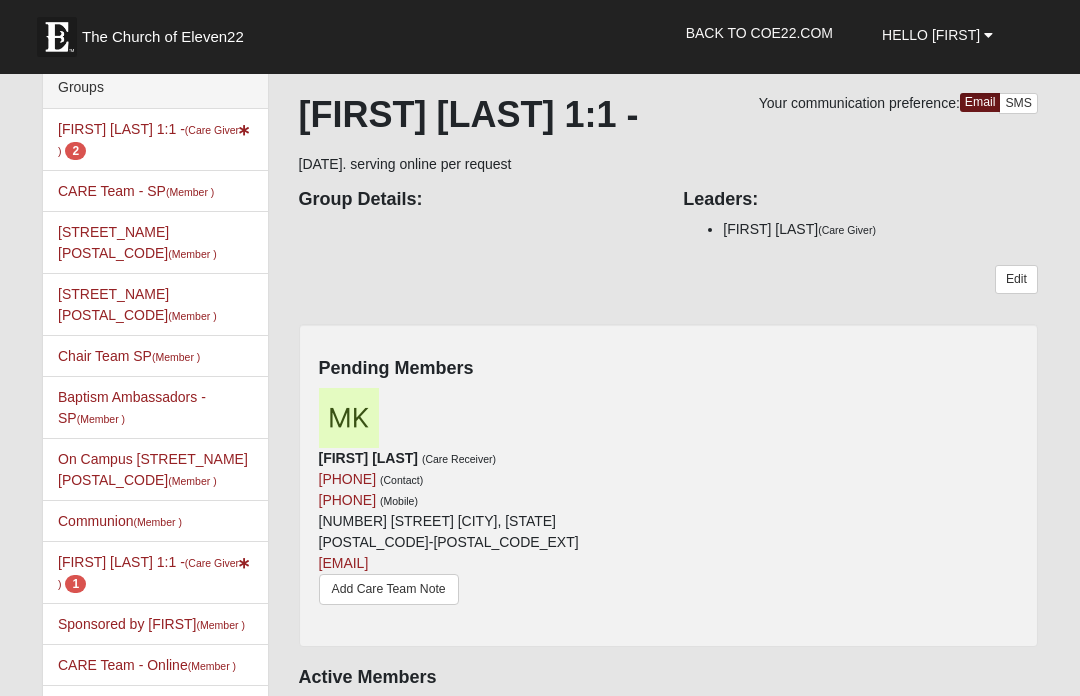 scroll, scrollTop: 0, scrollLeft: 0, axis: both 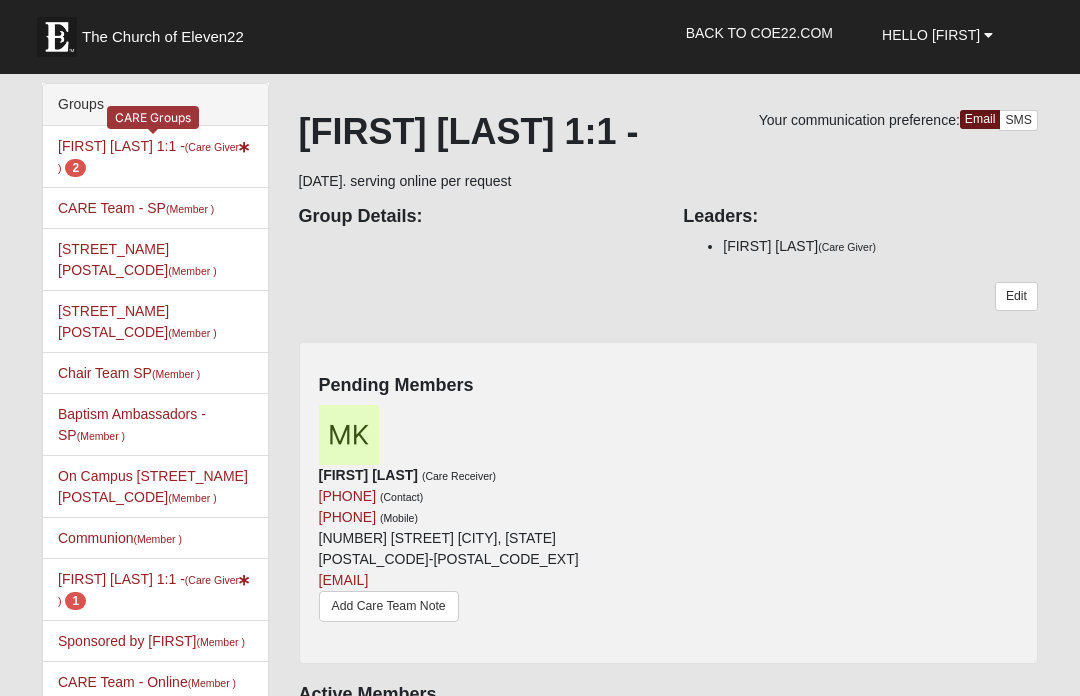 click on "Alyssa Hullinger 1:1 -  (Care Giver
)
2" at bounding box center (154, 156) 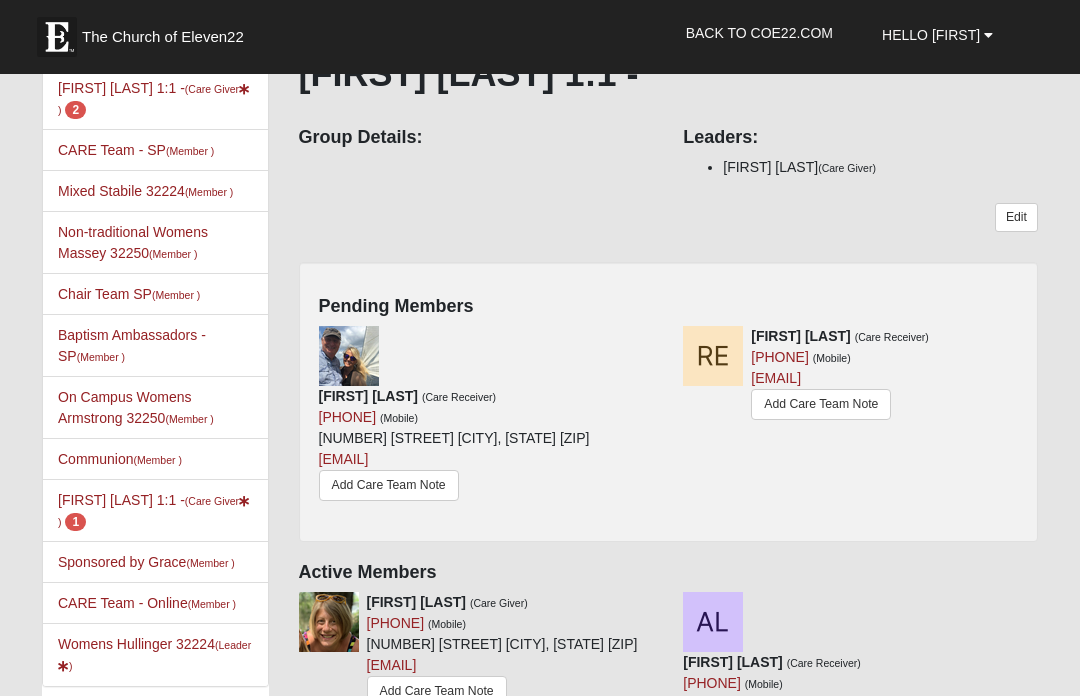 scroll, scrollTop: 64, scrollLeft: 0, axis: vertical 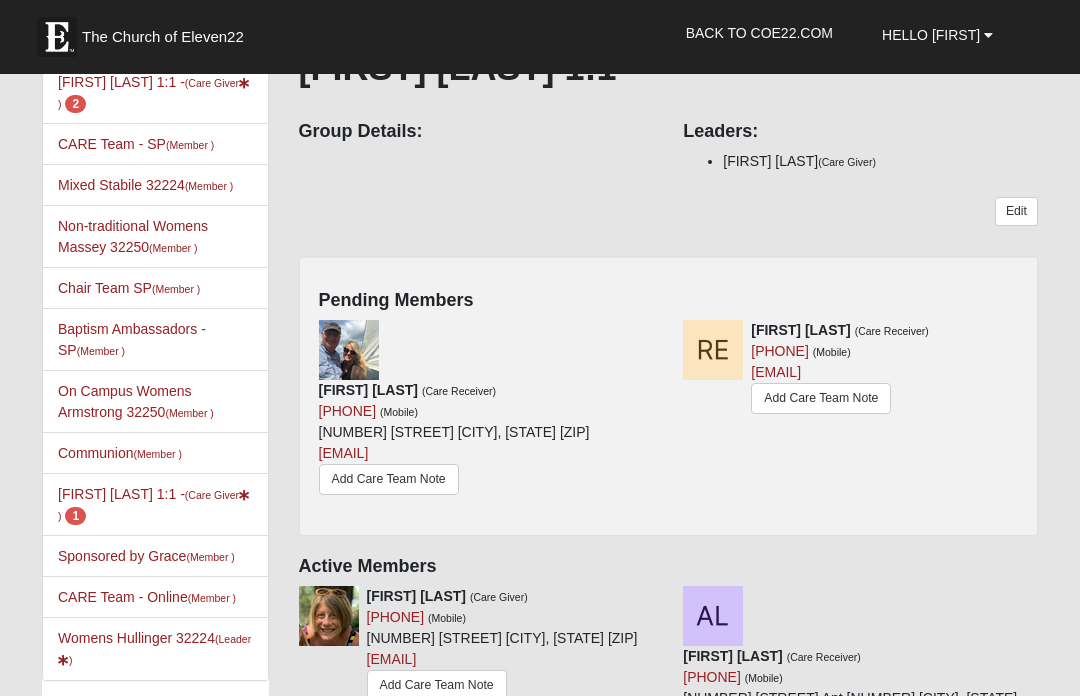 click at bounding box center (661, 330) 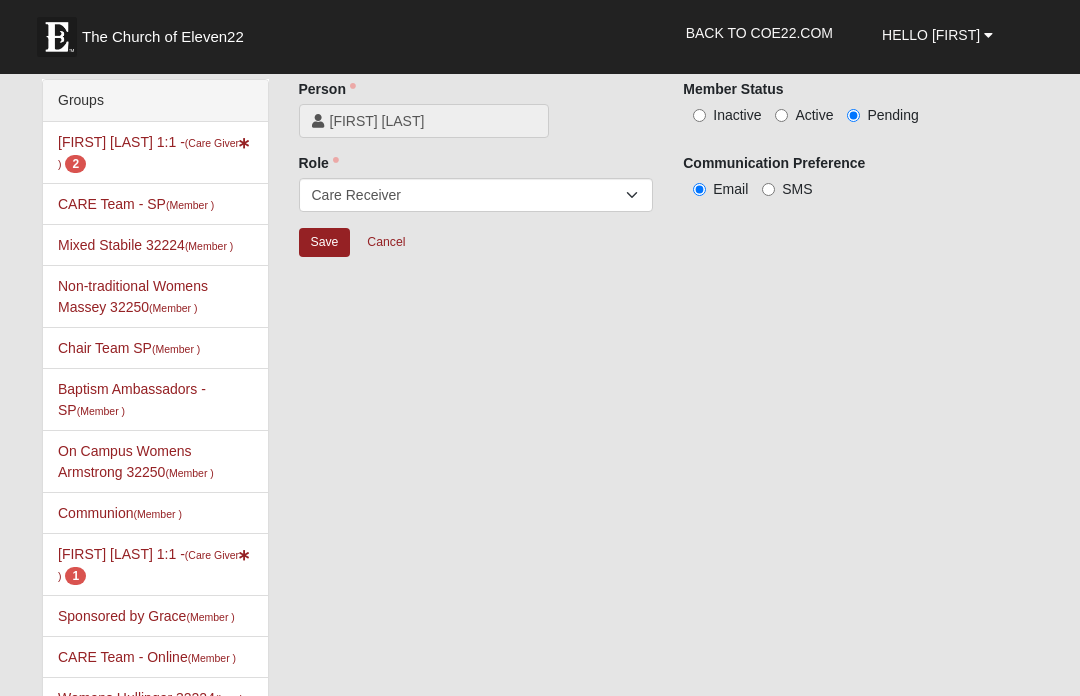 scroll, scrollTop: 0, scrollLeft: 0, axis: both 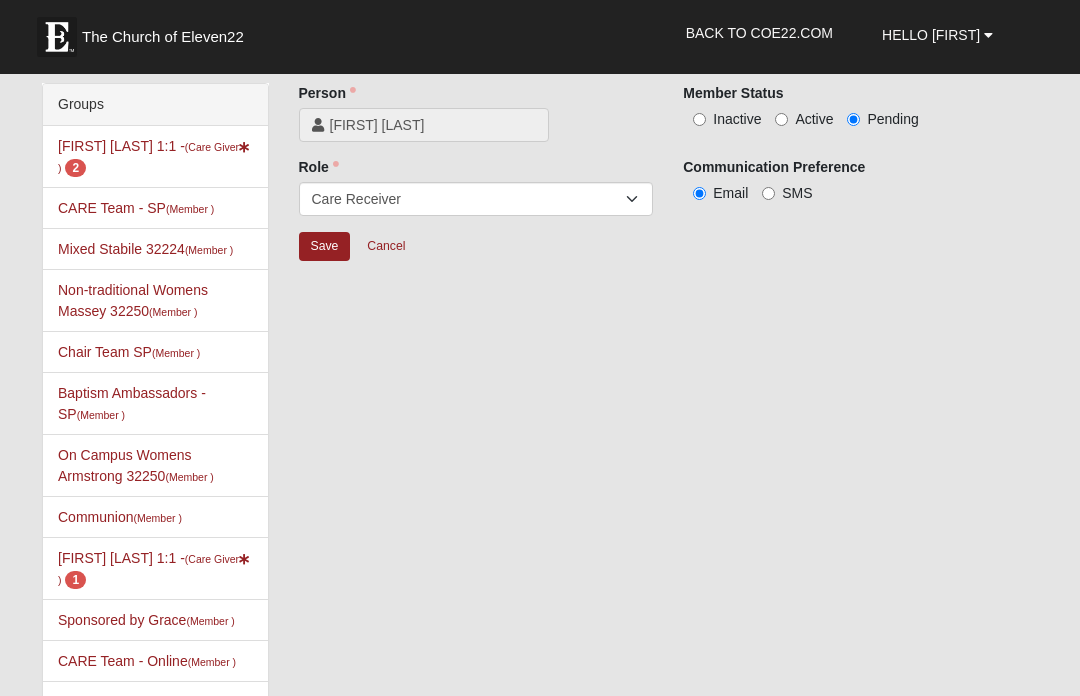 click on "Active" at bounding box center (781, 119) 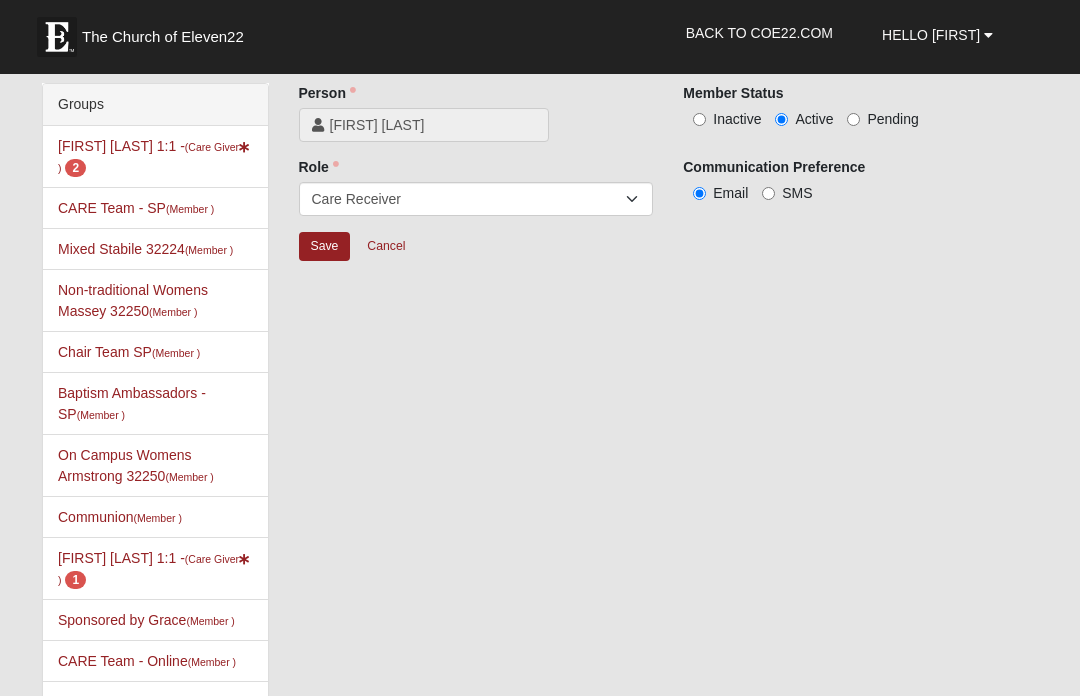 click on "Save" at bounding box center (325, 246) 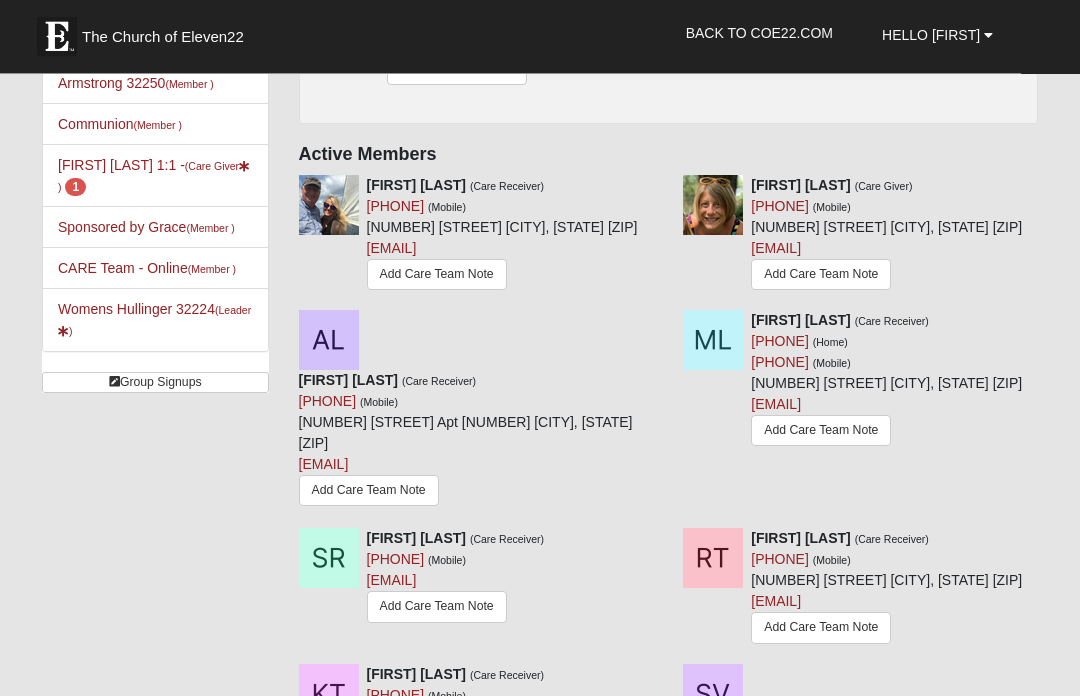 scroll, scrollTop: 393, scrollLeft: 0, axis: vertical 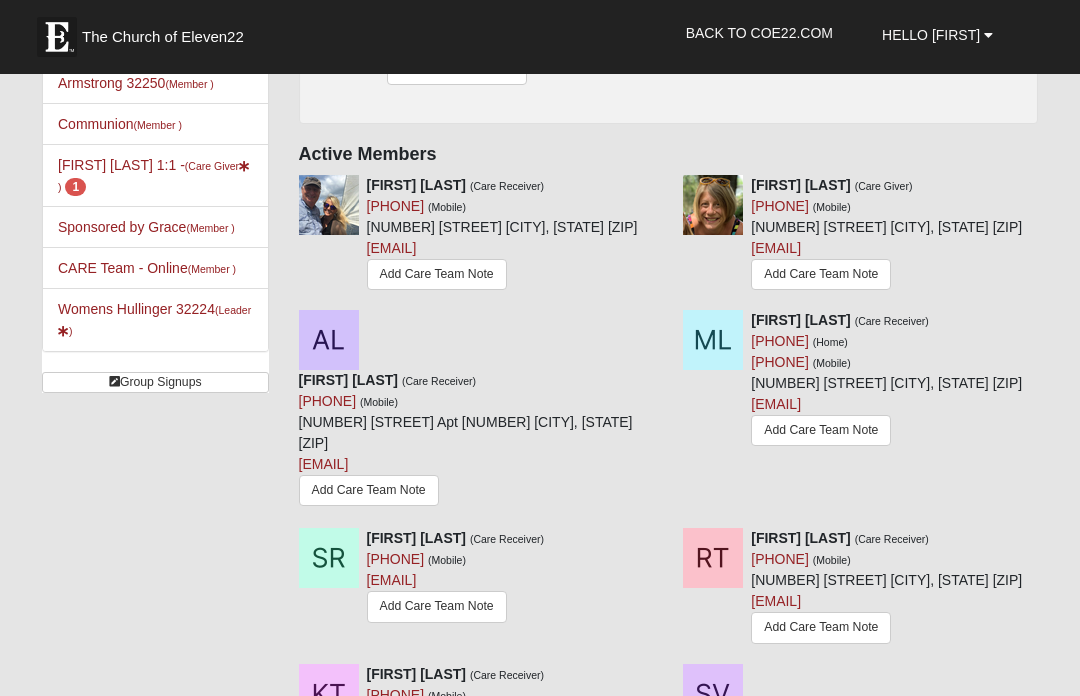 click on "darlene2027@gmail.com" at bounding box center [392, 248] 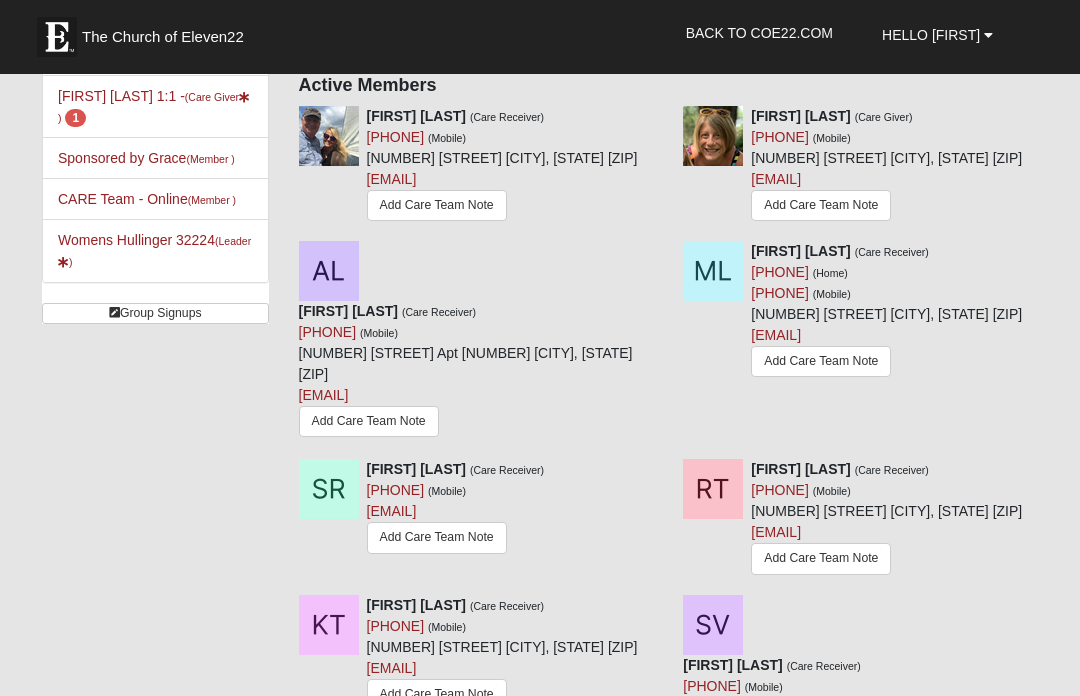 click at bounding box center (661, 251) 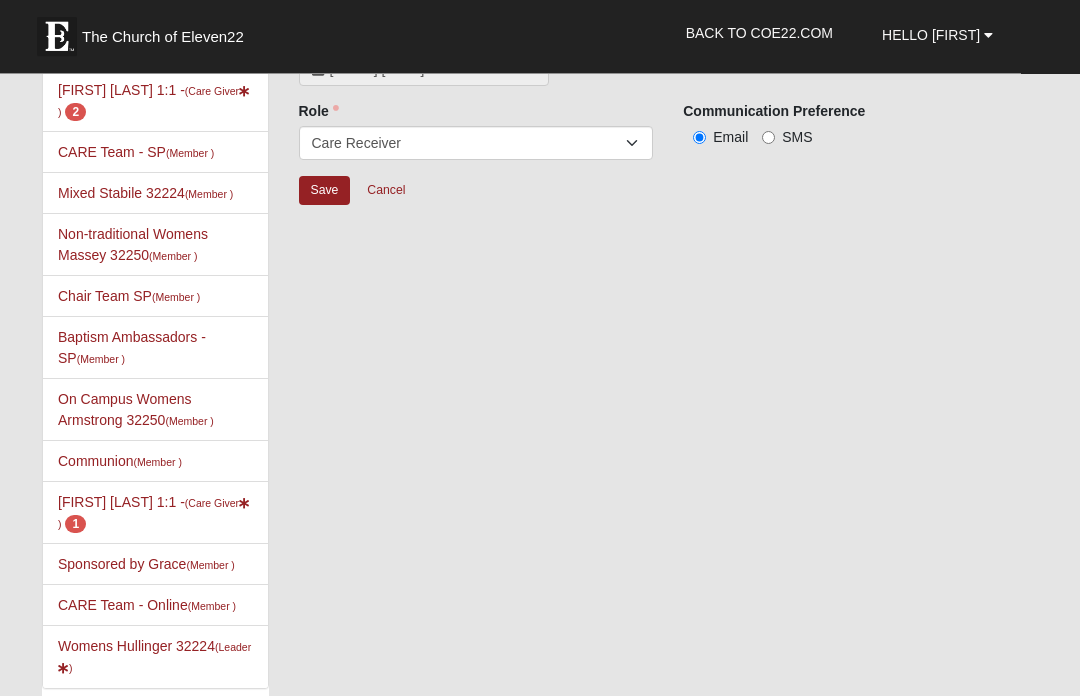 scroll, scrollTop: 0, scrollLeft: 0, axis: both 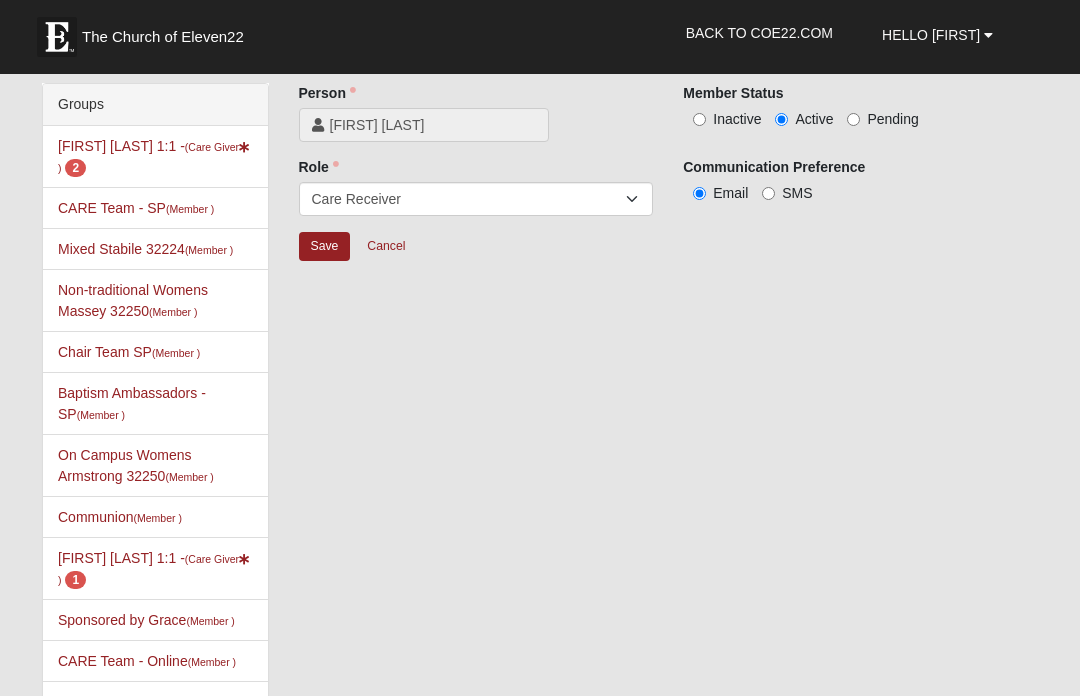 click on "Inactive" at bounding box center (722, 119) 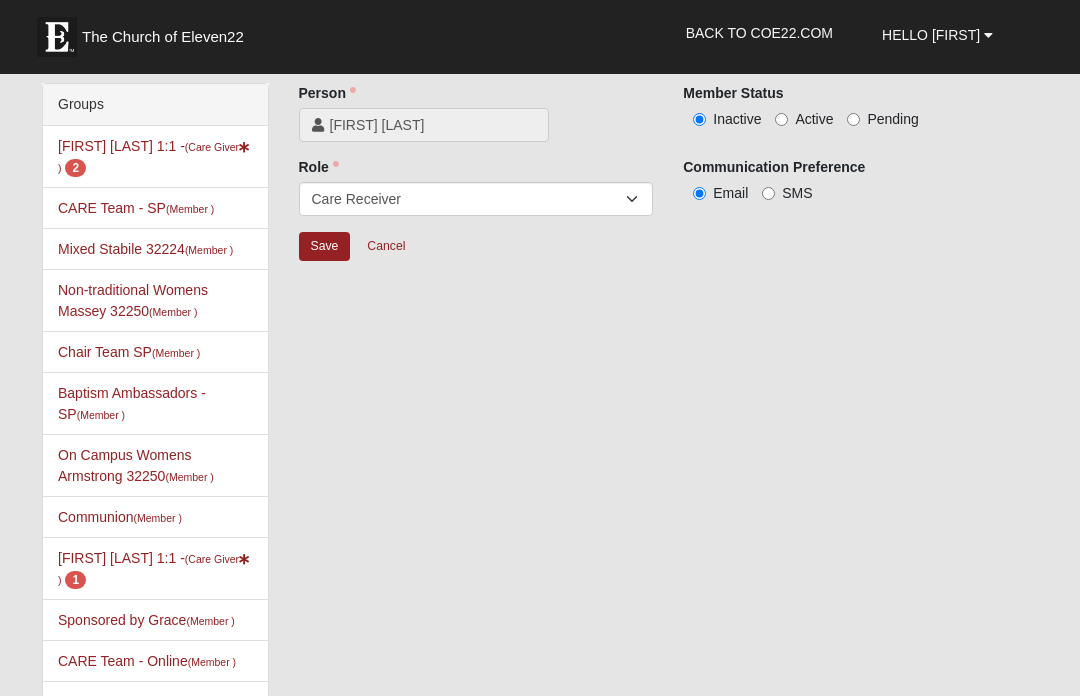 click on "Save" at bounding box center [325, 246] 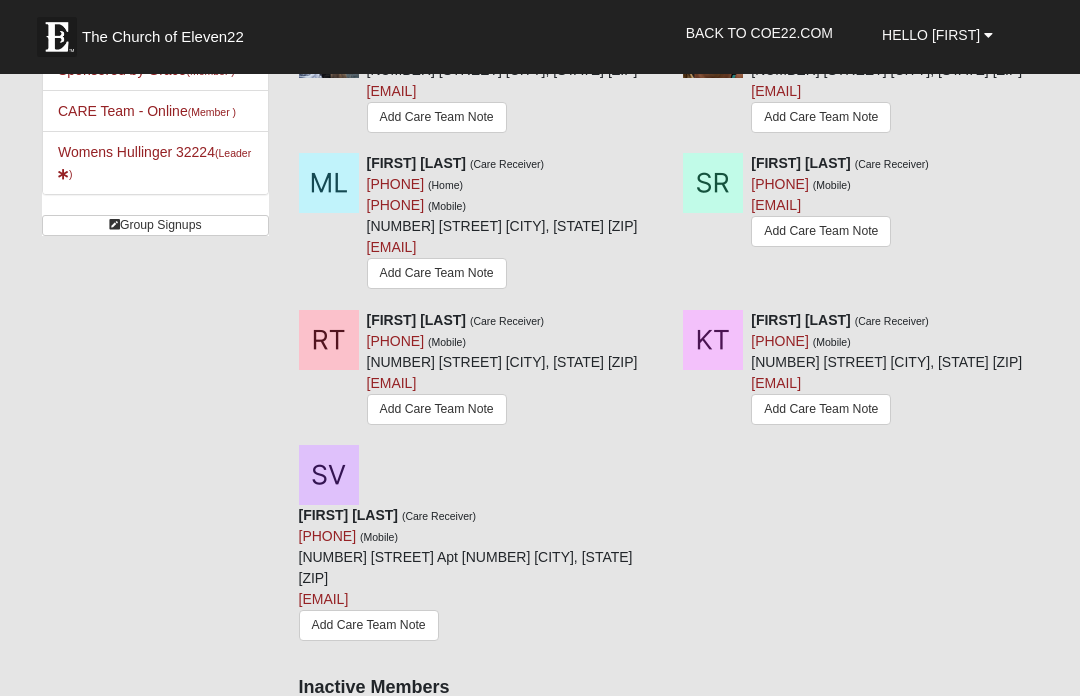scroll, scrollTop: 548, scrollLeft: 0, axis: vertical 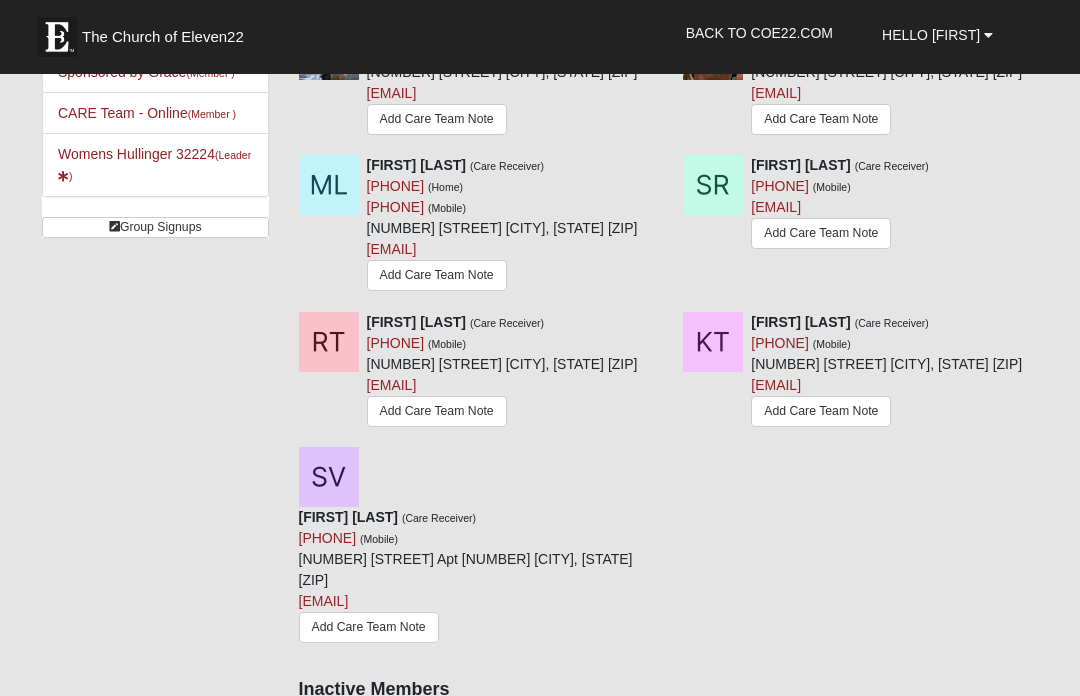 click on "Madison Lloyd
(Care Receiver)
(407) 427-2138    (Home)
(407) 427-2138    (Mobile)
601 7th Ave S
Jacksonville Beach, FL 32250-5239
madisontormey@gmail.com
Add Care Team Note
Stephanie Rollins
(Care Receiver)
(904) 239-0987    (Mobile)
sbridges1981@gmail.com
Add Care Team Note" at bounding box center [669, 233] 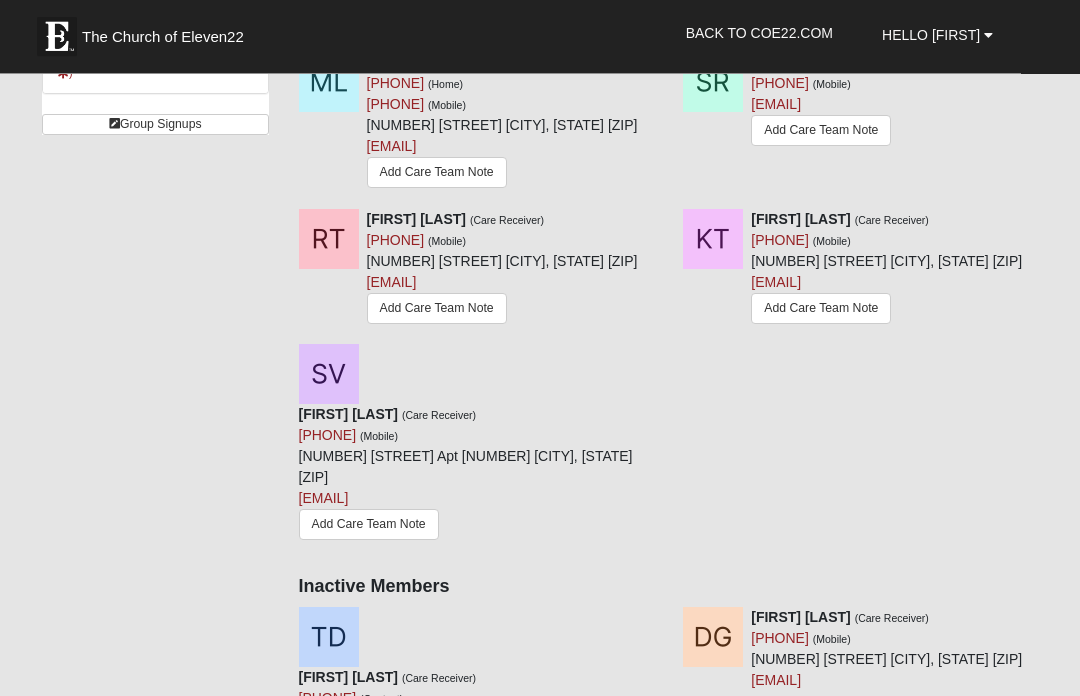 scroll, scrollTop: 652, scrollLeft: 0, axis: vertical 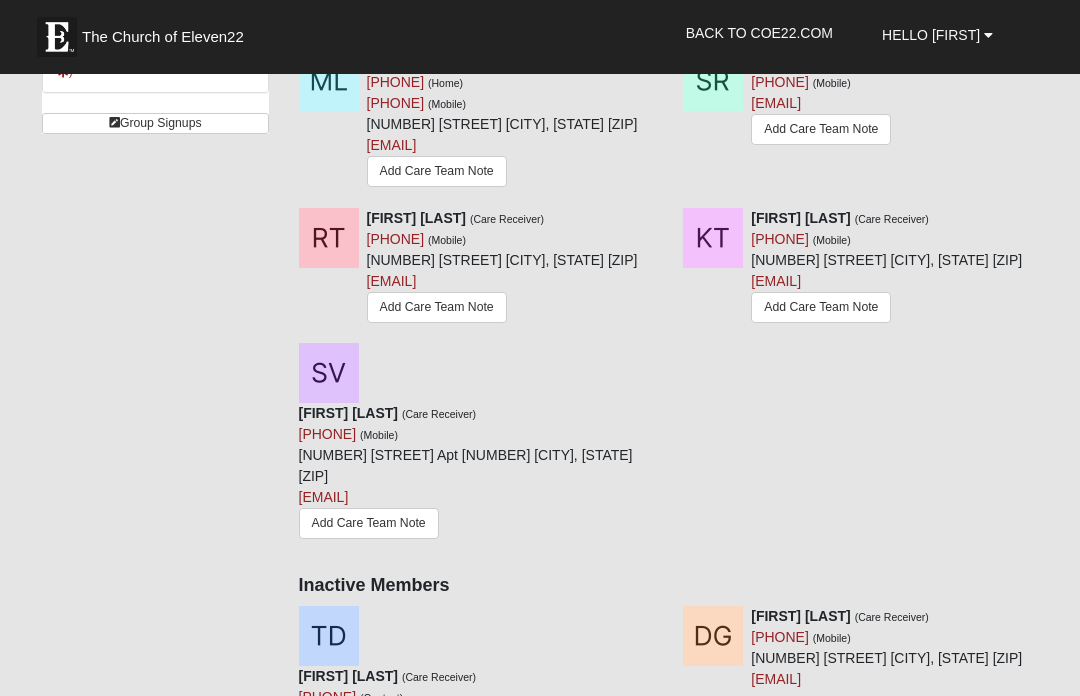 click at bounding box center (1046, 218) 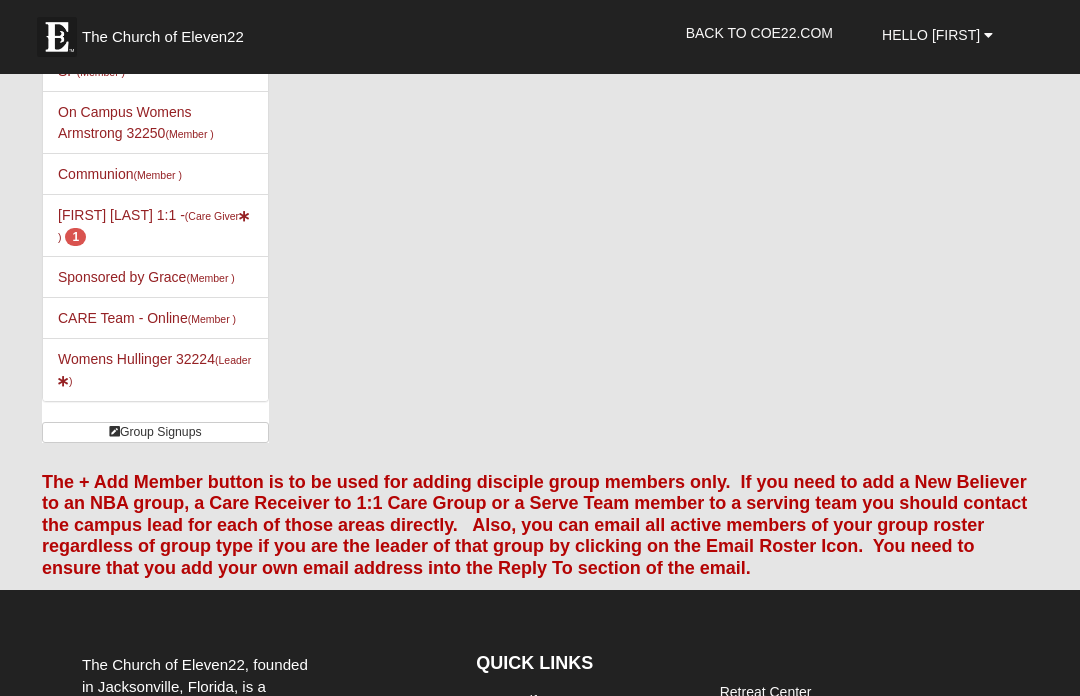 scroll, scrollTop: 0, scrollLeft: 0, axis: both 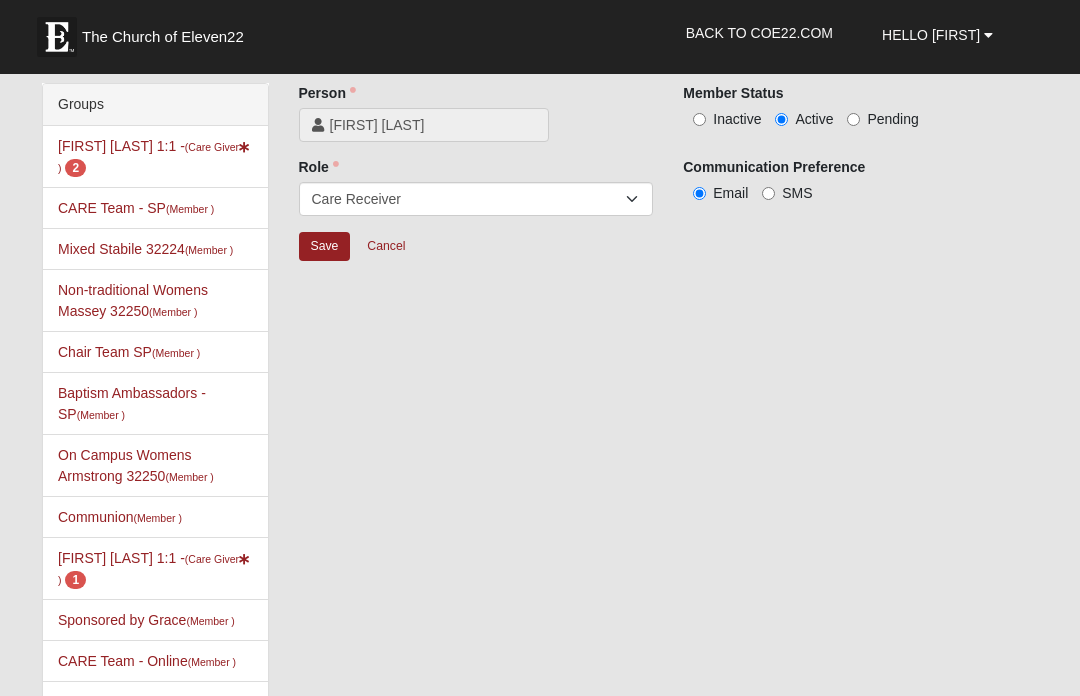 click on "Inactive" at bounding box center [699, 119] 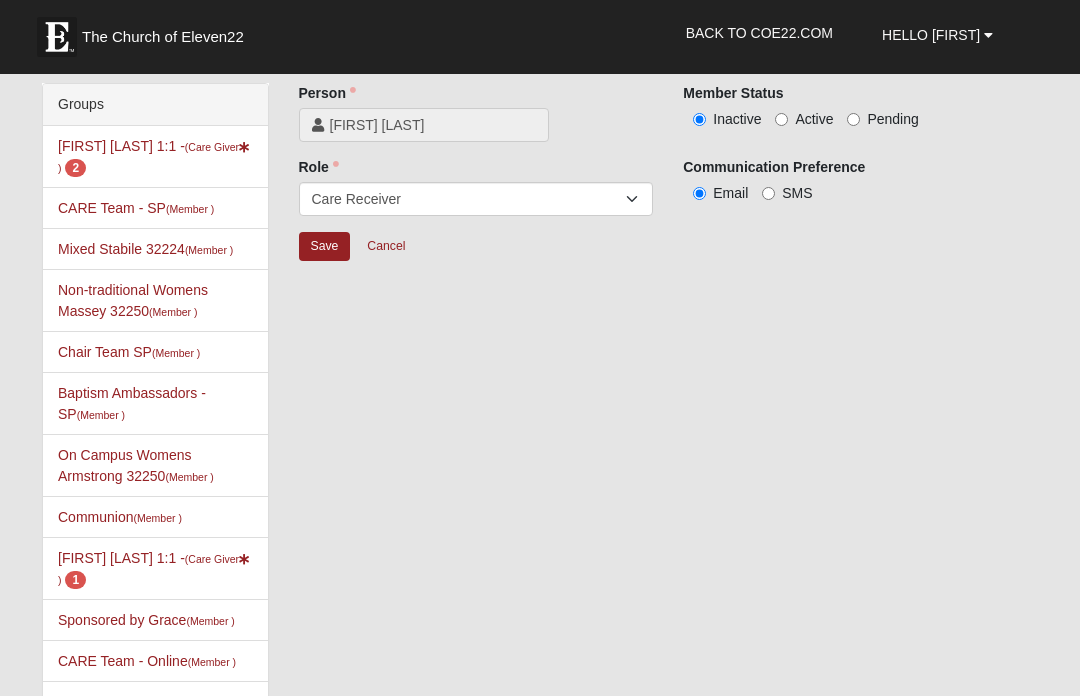click on "Save" at bounding box center [325, 246] 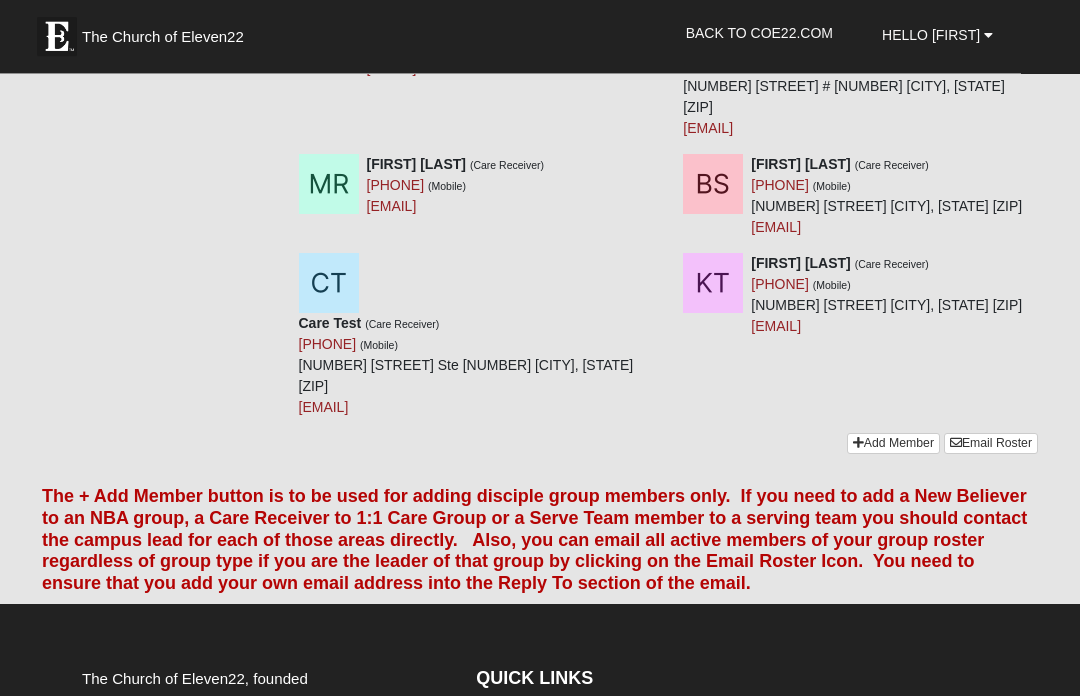 scroll, scrollTop: 1829, scrollLeft: 0, axis: vertical 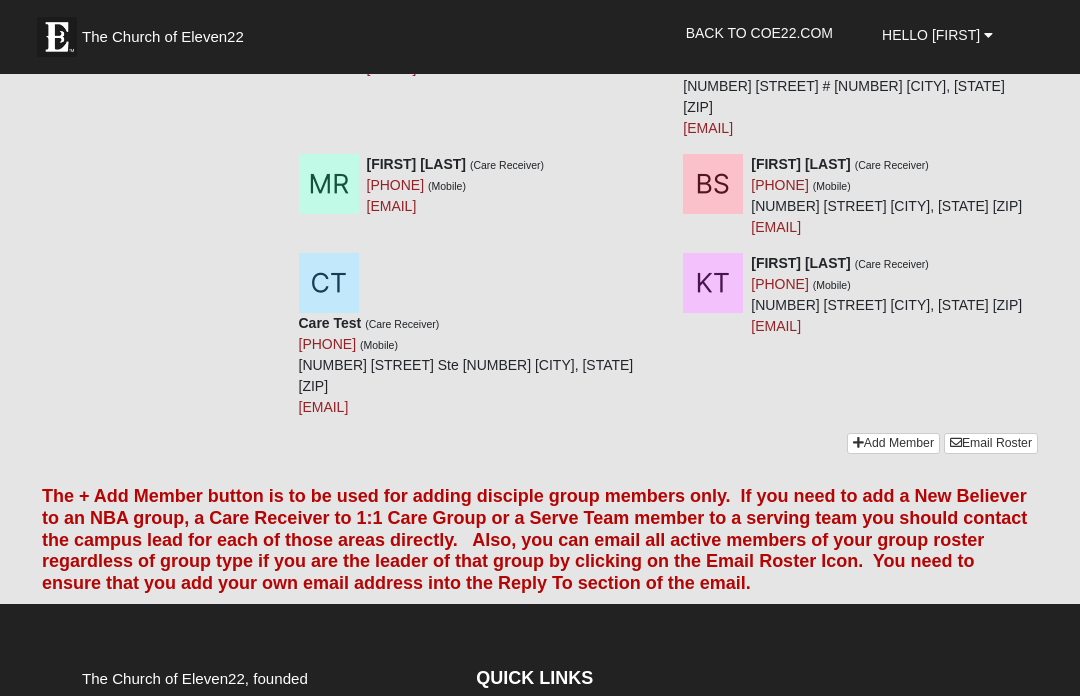 click at bounding box center [1046, 263] 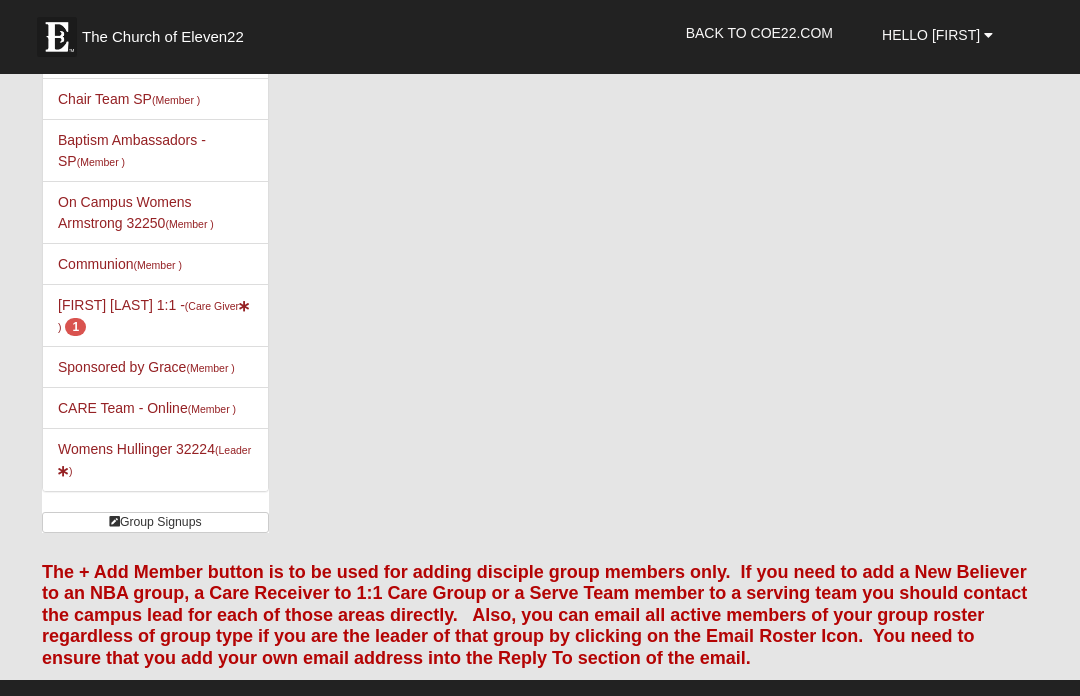 scroll, scrollTop: 0, scrollLeft: 0, axis: both 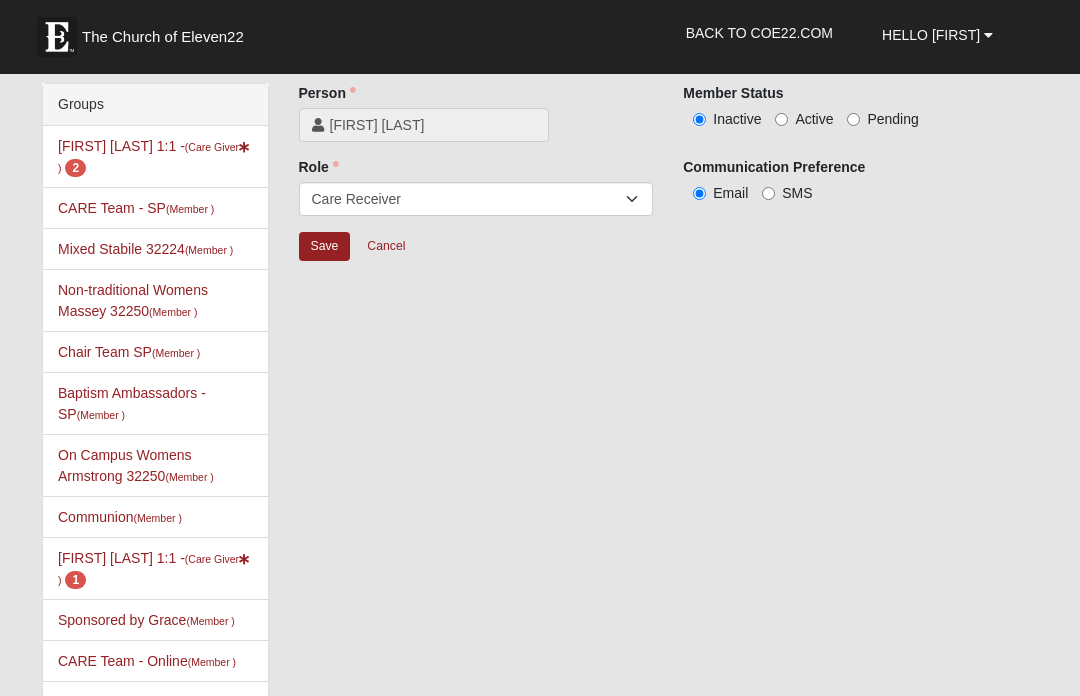 click on "Active" at bounding box center (781, 119) 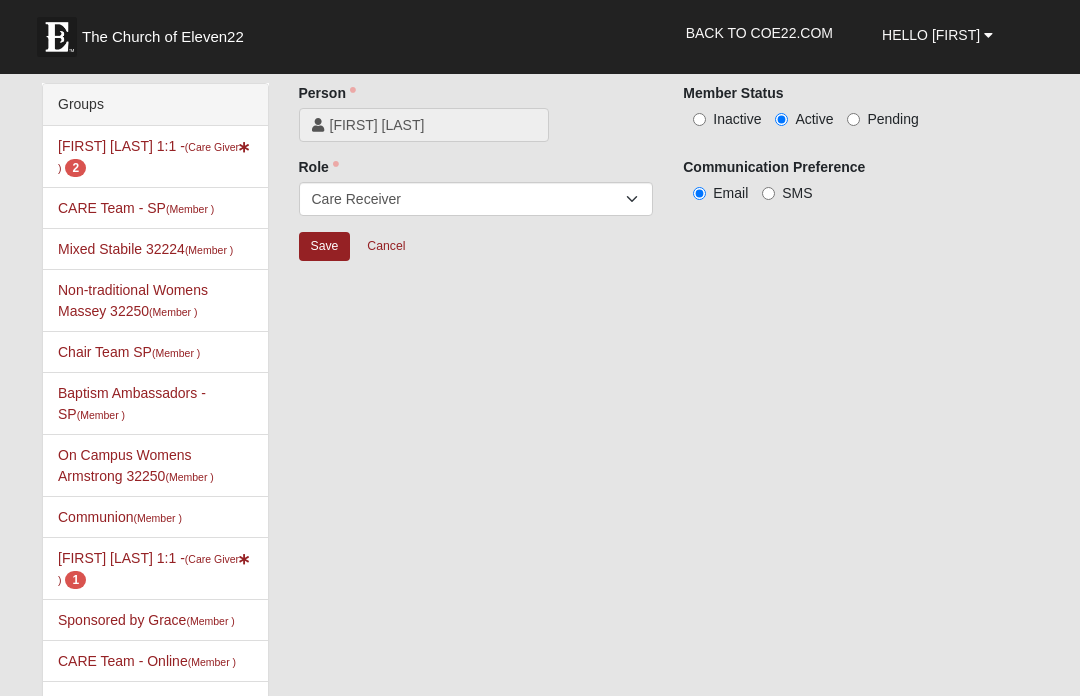 click on "Save" at bounding box center [325, 246] 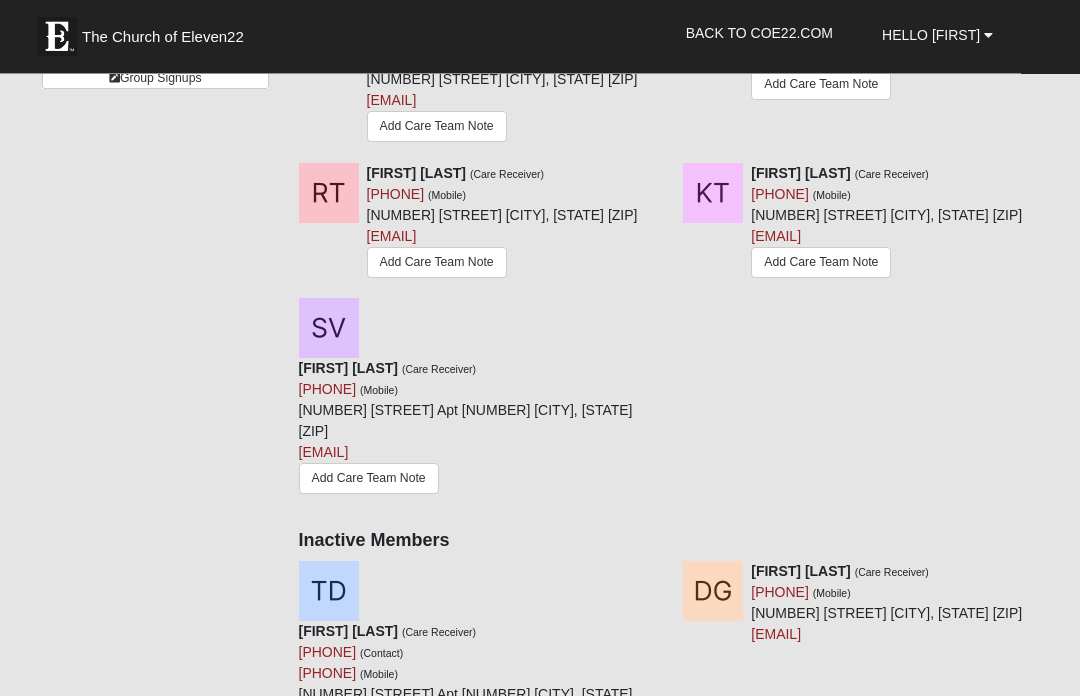 scroll, scrollTop: 697, scrollLeft: 0, axis: vertical 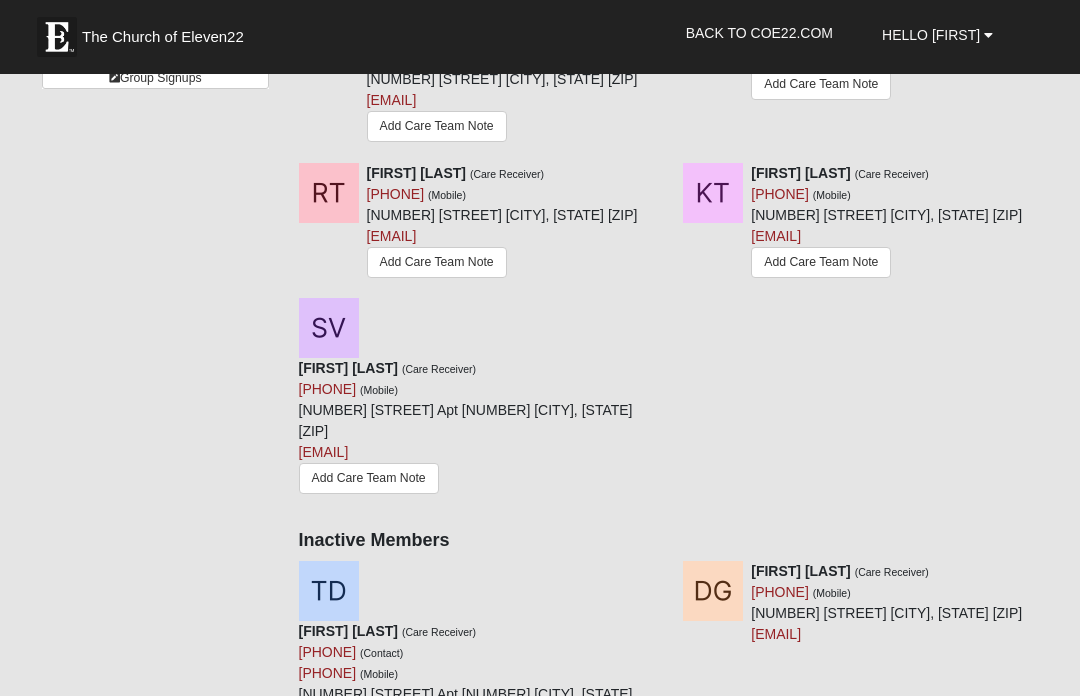 click on "Add Care Team Note" at bounding box center (821, 262) 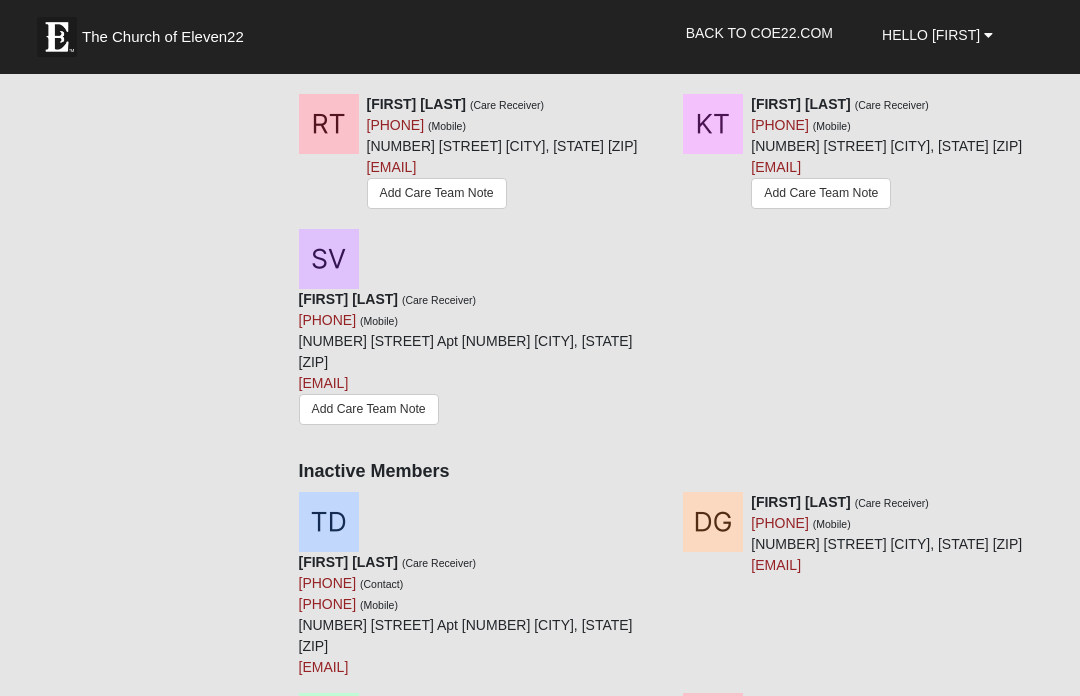click on "Kelly Tracy
(Care Receiver)
(904) 521-0152    (Mobile)
109 Evans Dr
Jacksonville Beach, FL 32250-7608
kellybtracy@gmail.com
Add Care Team Note" at bounding box center (860, 154) 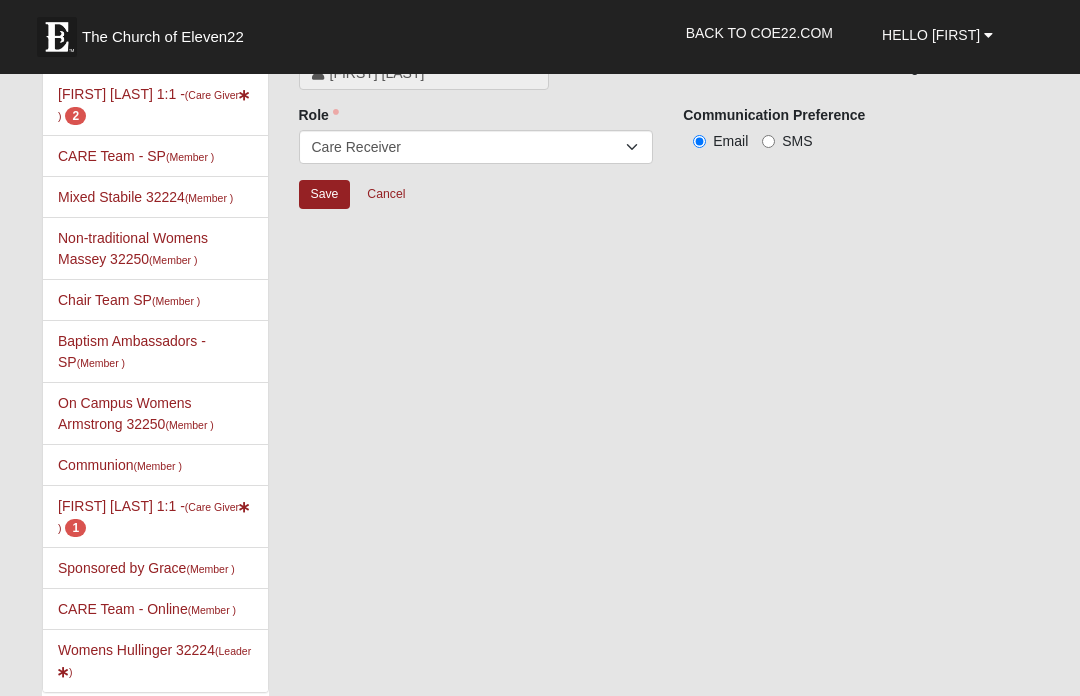scroll, scrollTop: 0, scrollLeft: 0, axis: both 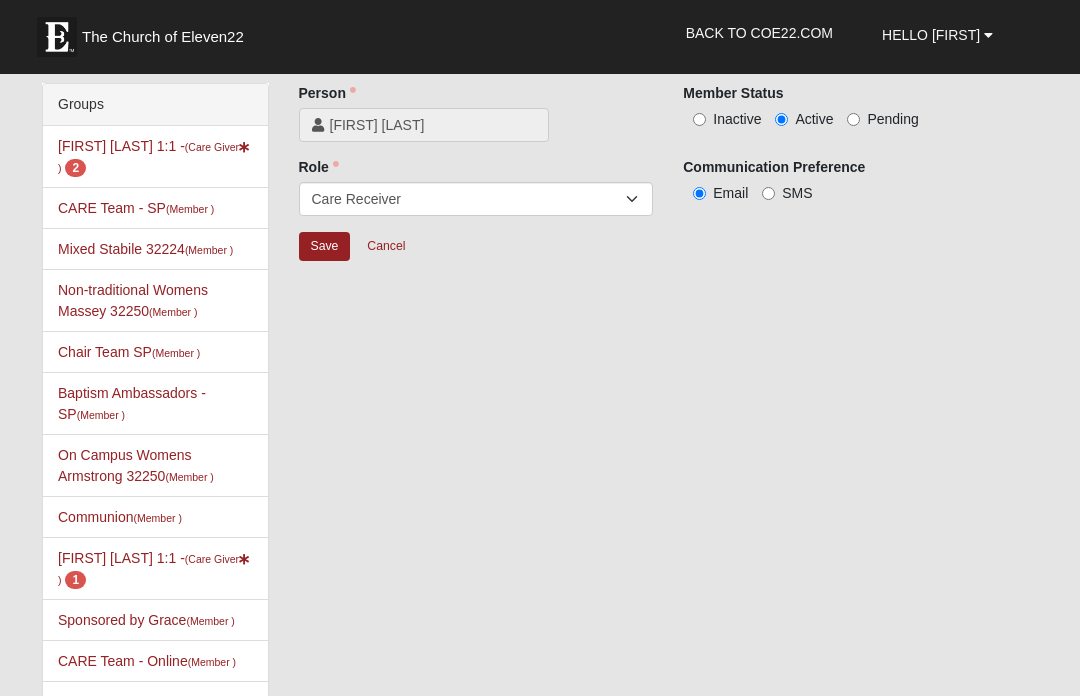 click on "Inactive" at bounding box center (699, 119) 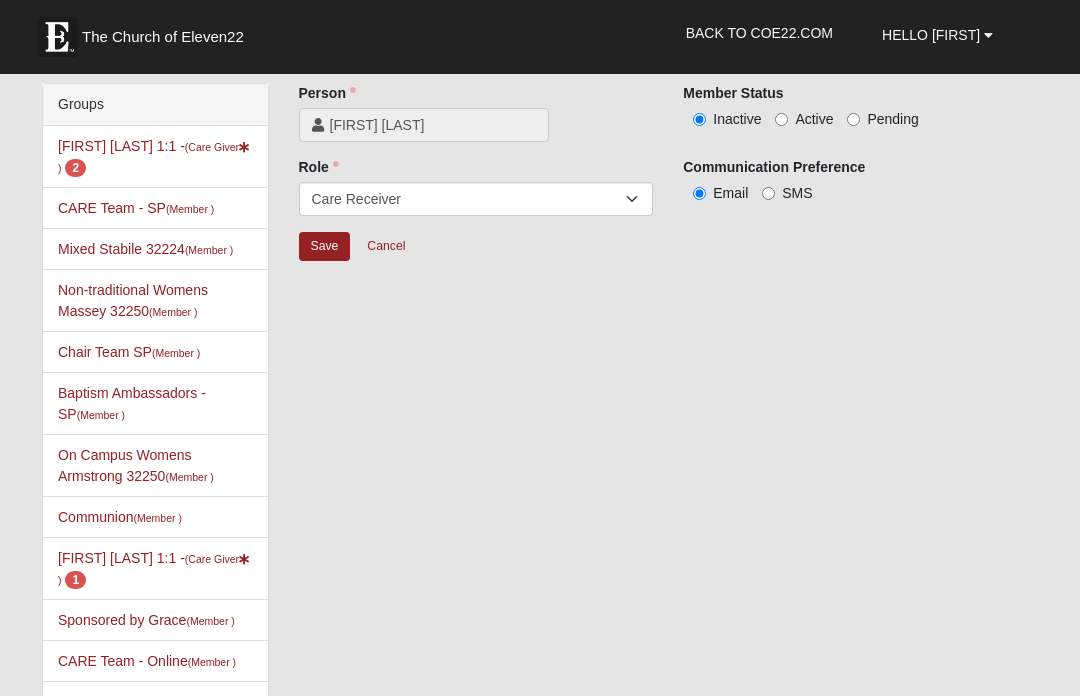 click on "Save" at bounding box center [325, 246] 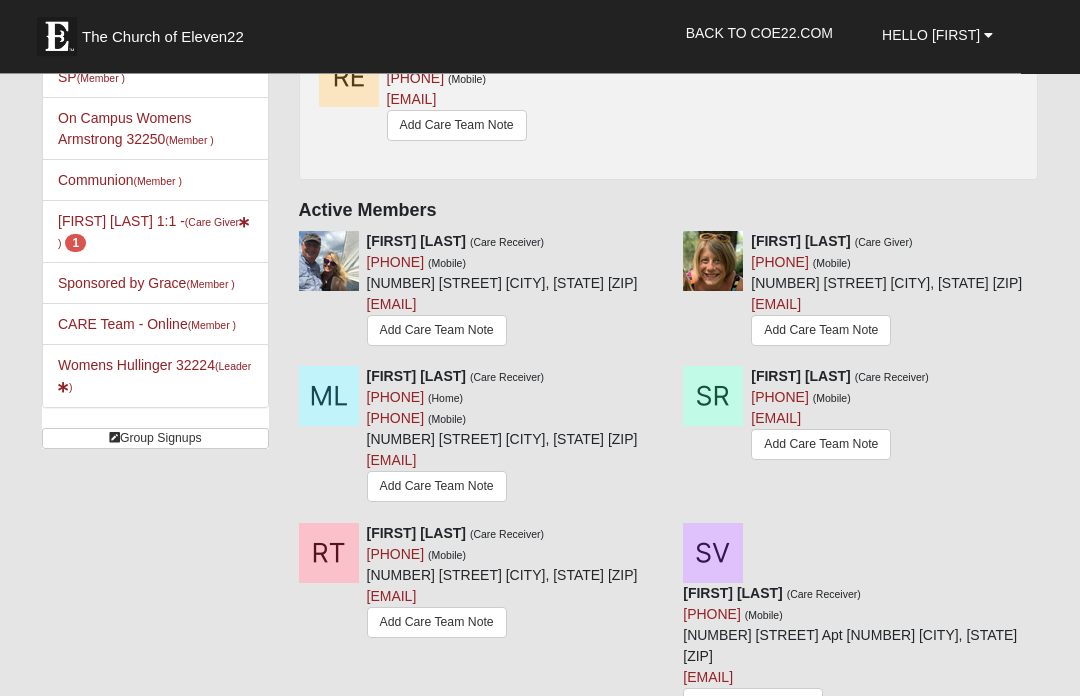 scroll, scrollTop: 338, scrollLeft: 0, axis: vertical 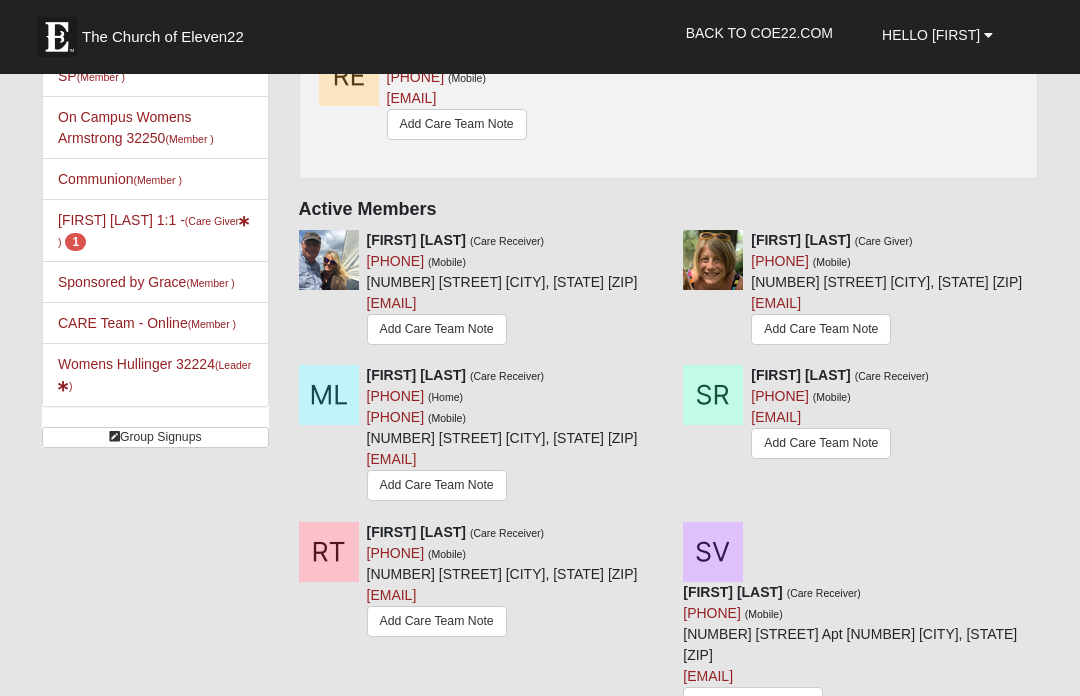 click on "Add Care Team Note" at bounding box center (437, 485) 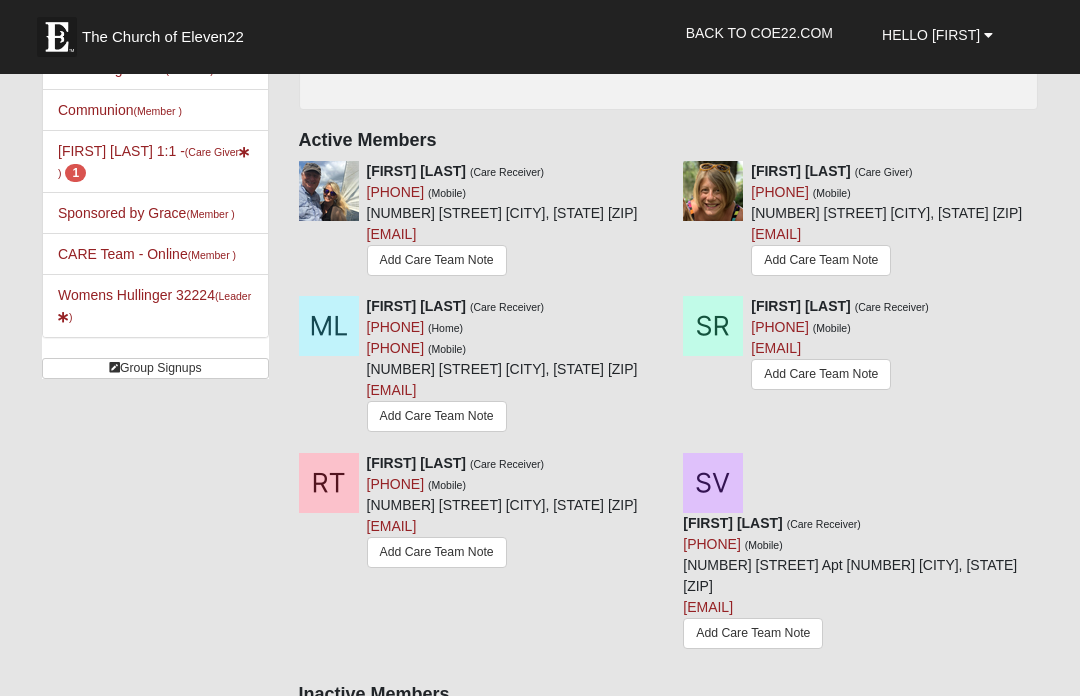 click at bounding box center (661, 306) 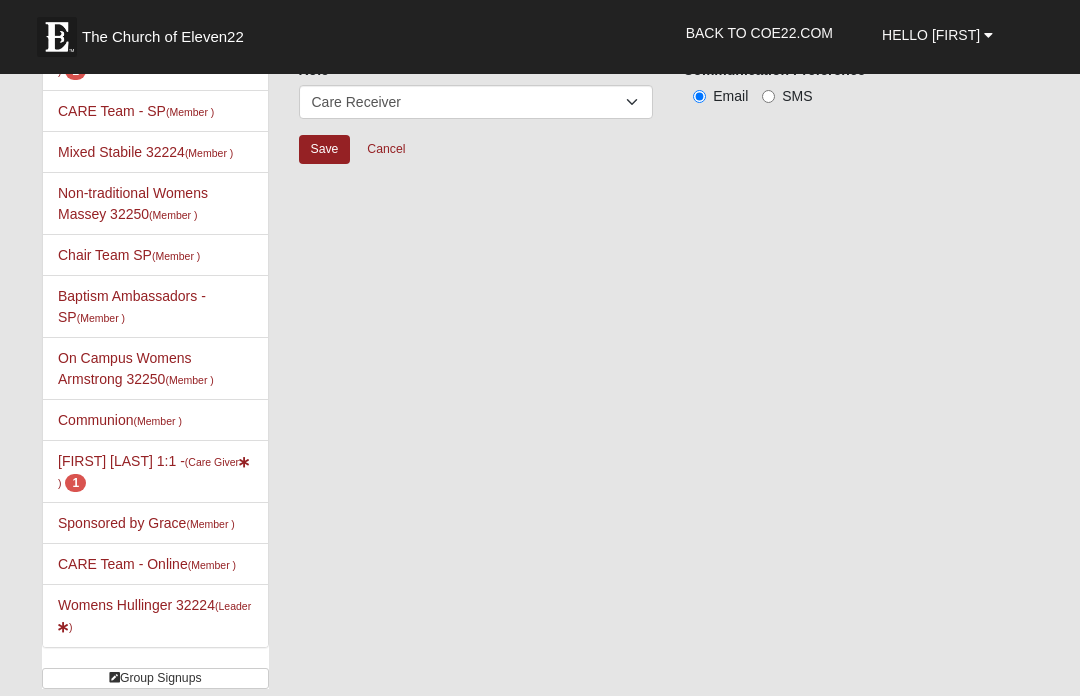 scroll, scrollTop: 0, scrollLeft: 0, axis: both 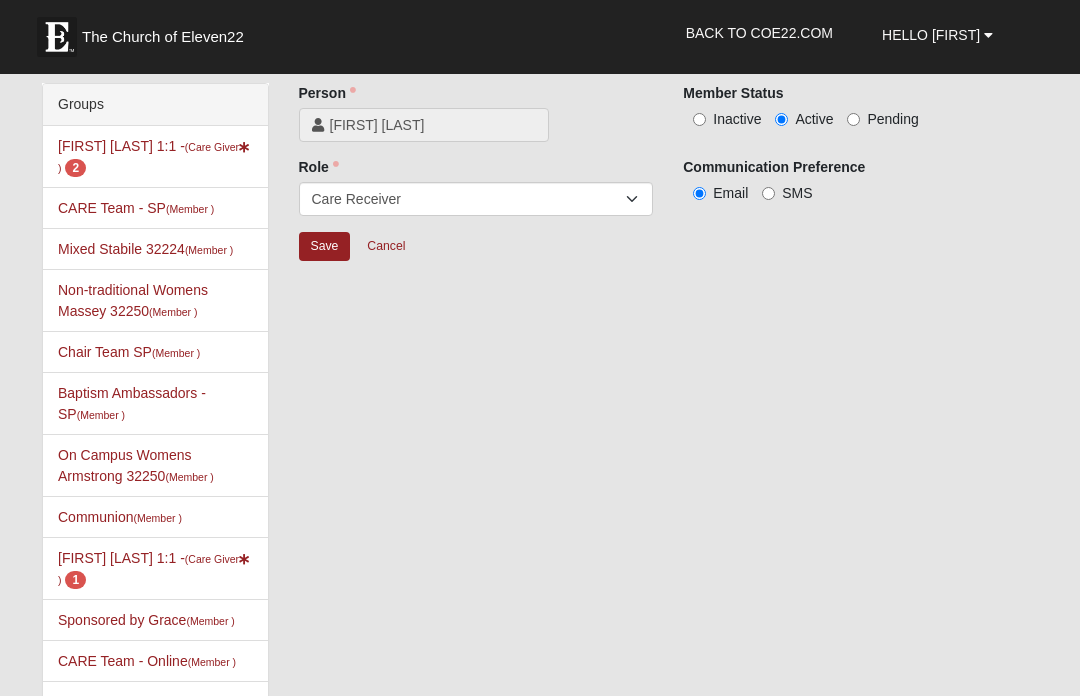 click on "Inactive" at bounding box center [699, 119] 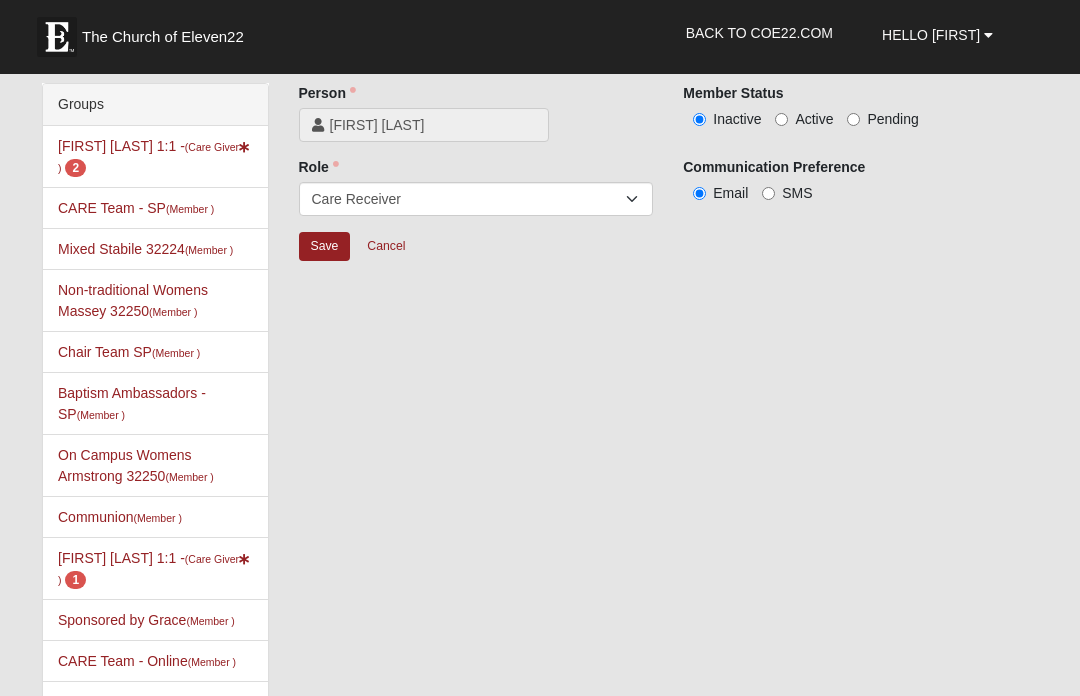click on "Save" at bounding box center [325, 246] 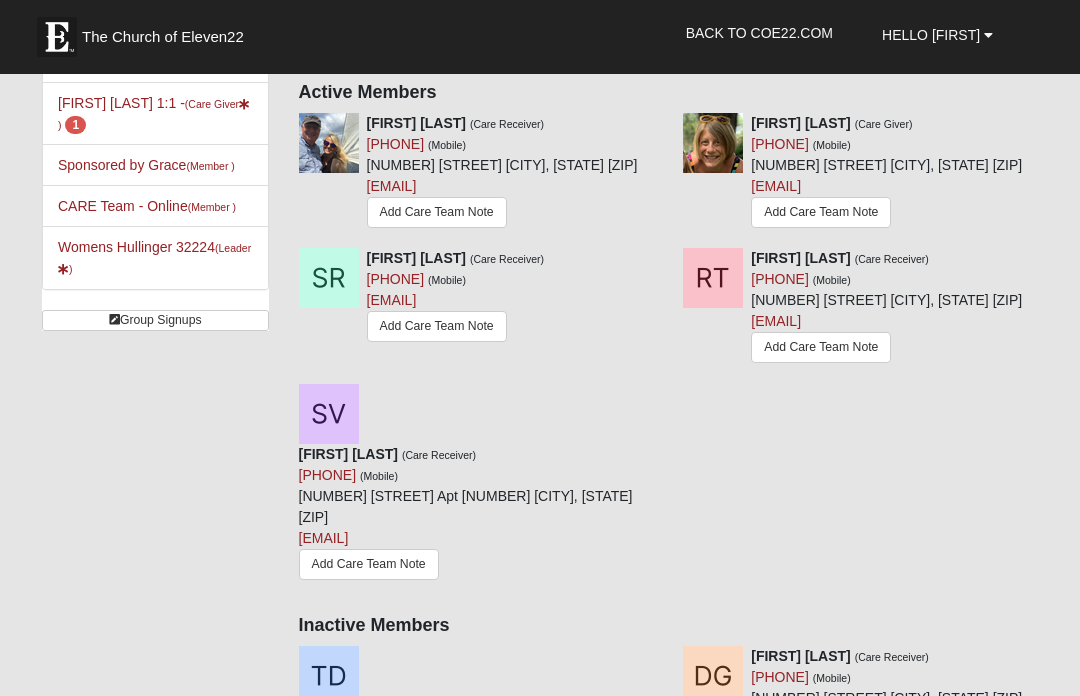 scroll, scrollTop: 450, scrollLeft: 0, axis: vertical 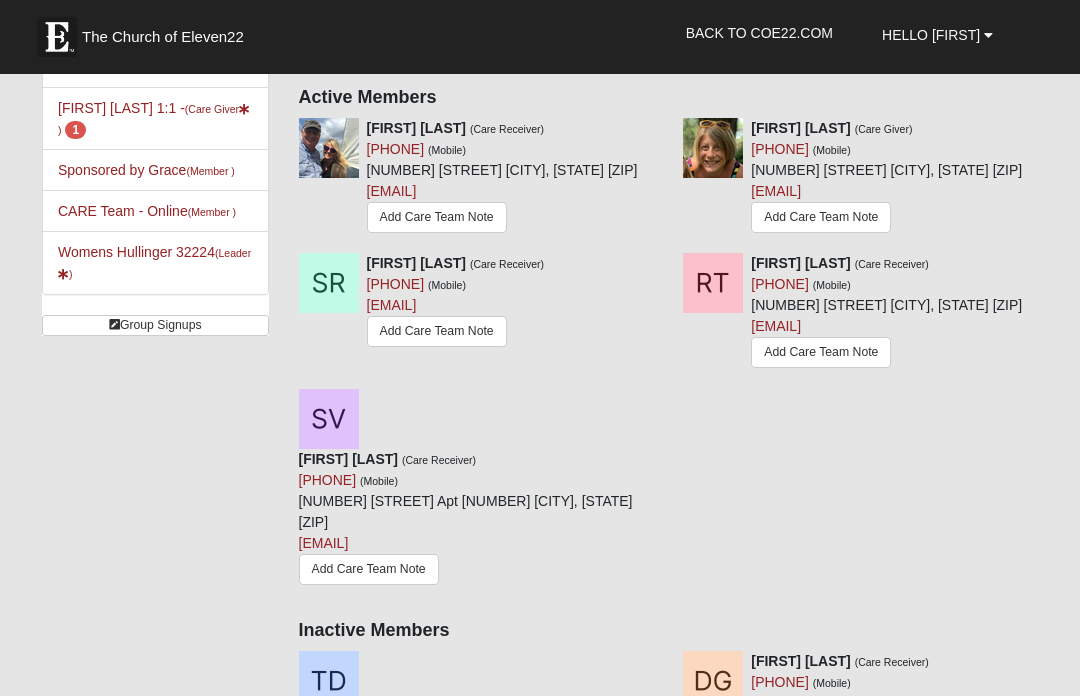 click at bounding box center (657, 263) 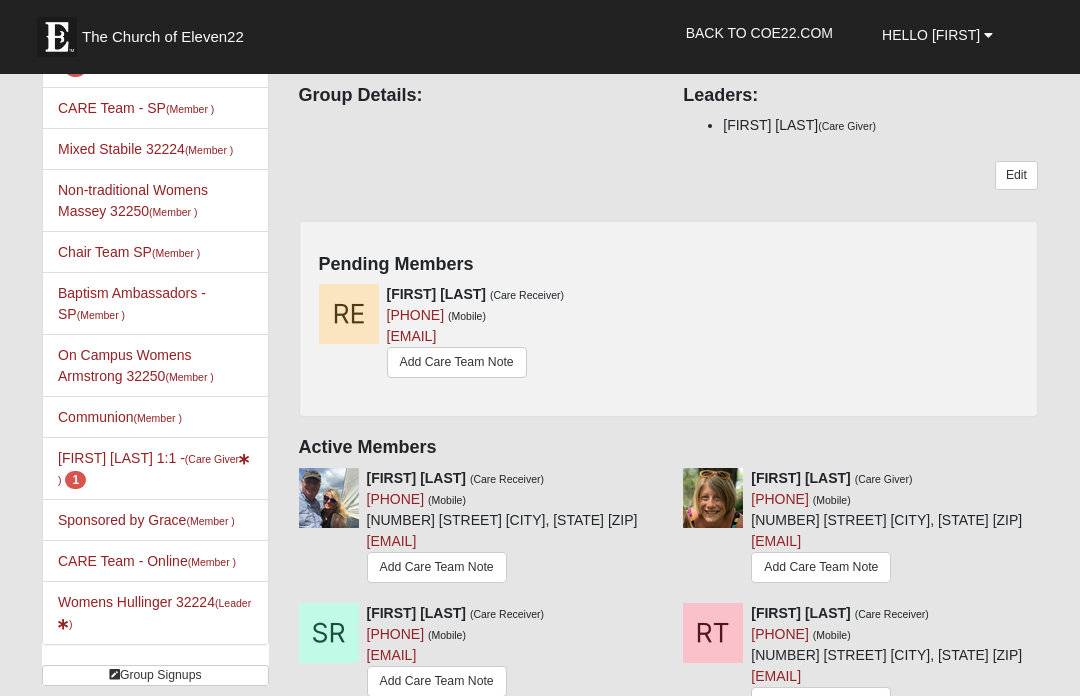 scroll, scrollTop: 0, scrollLeft: 0, axis: both 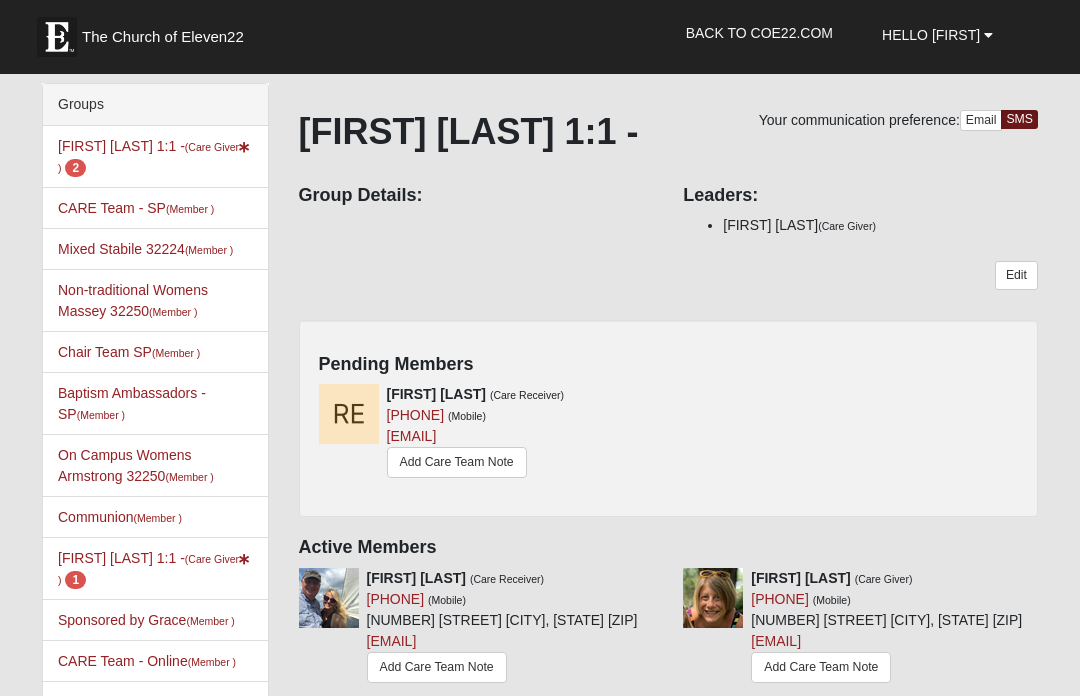 click on "The Church of Eleven22" at bounding box center (163, 37) 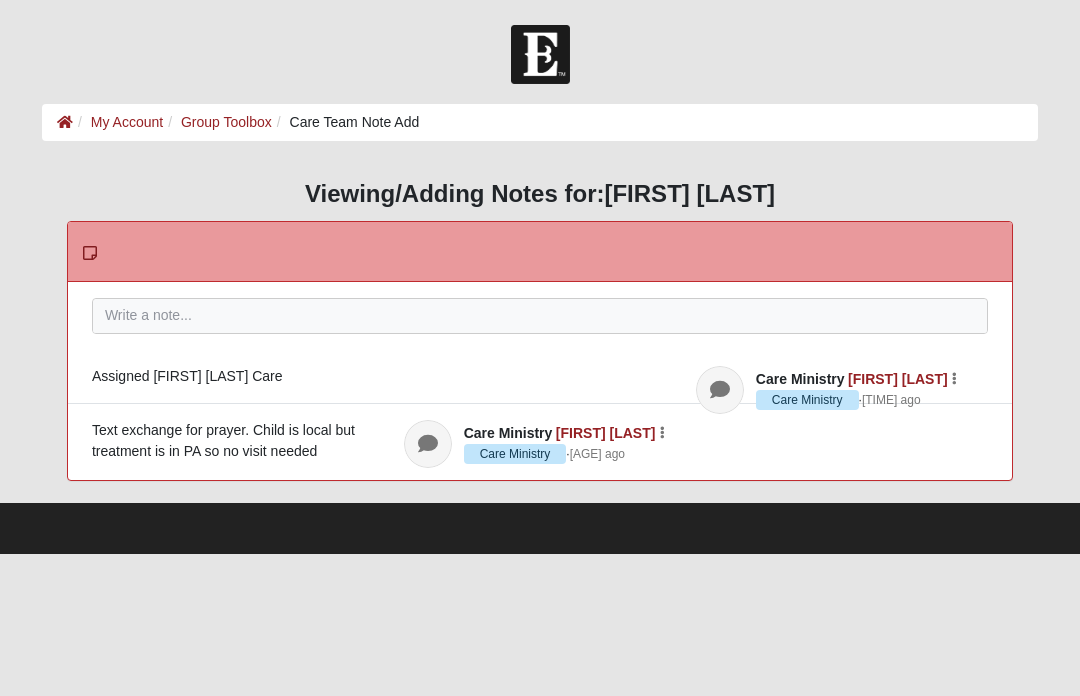 scroll, scrollTop: 0, scrollLeft: 0, axis: both 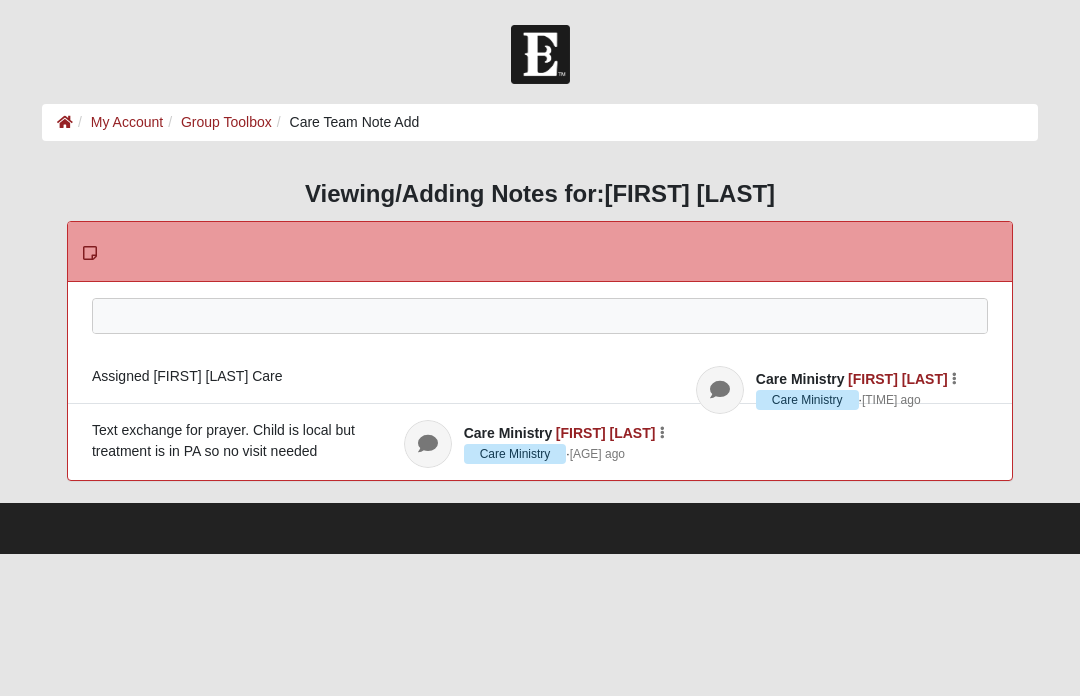 click at bounding box center (540, 343) 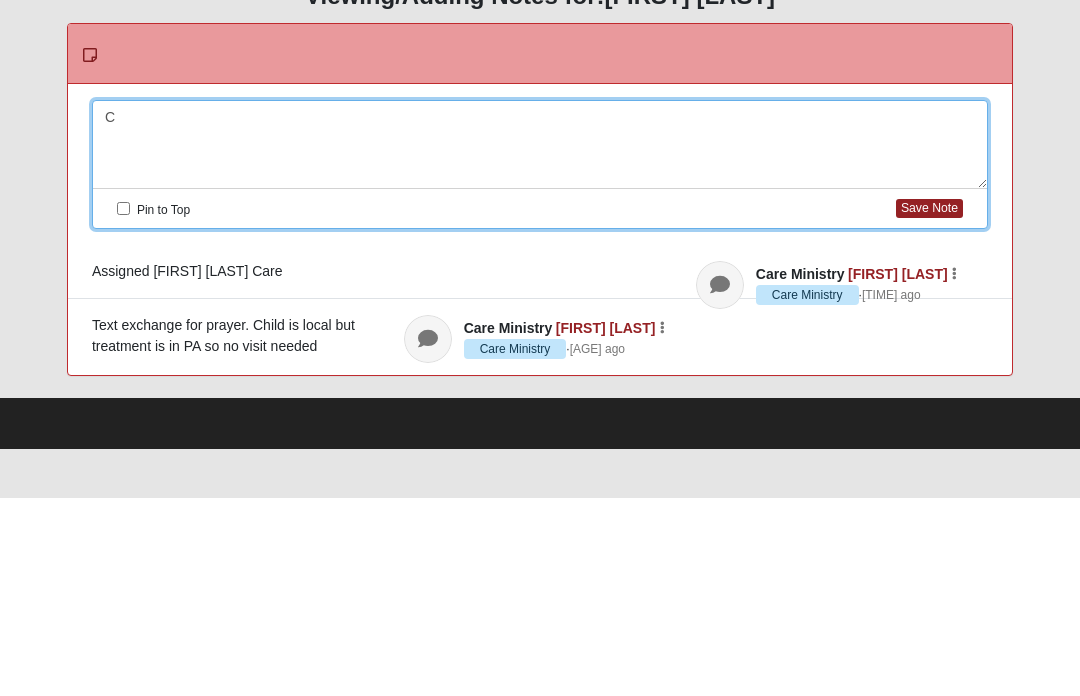 type 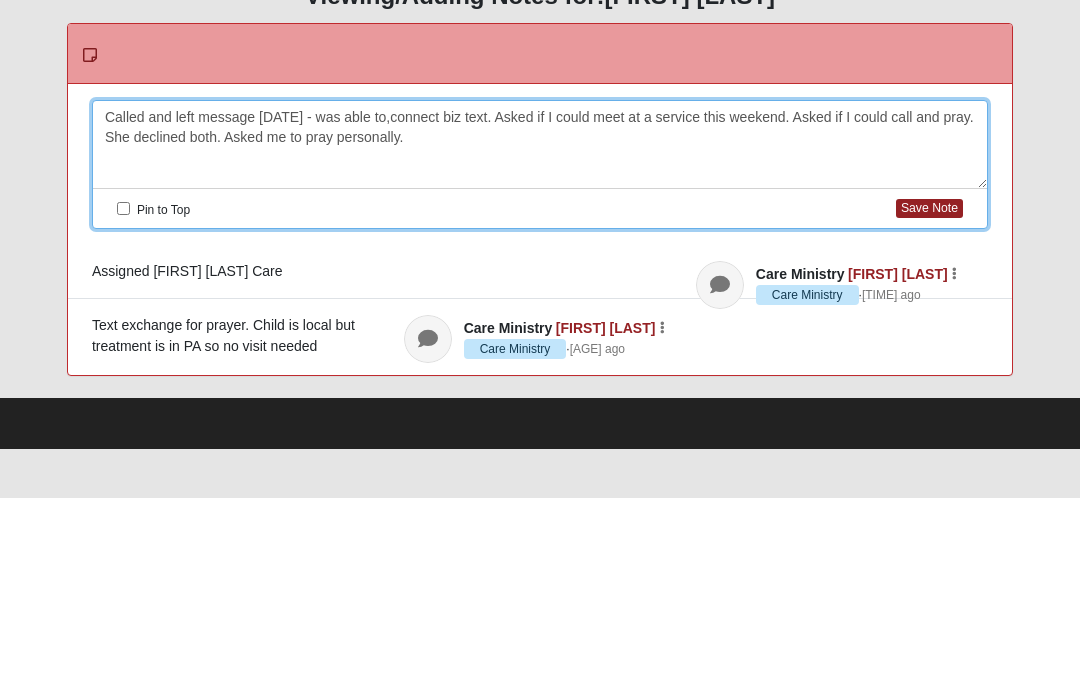 click on "Save Note" at bounding box center [929, 406] 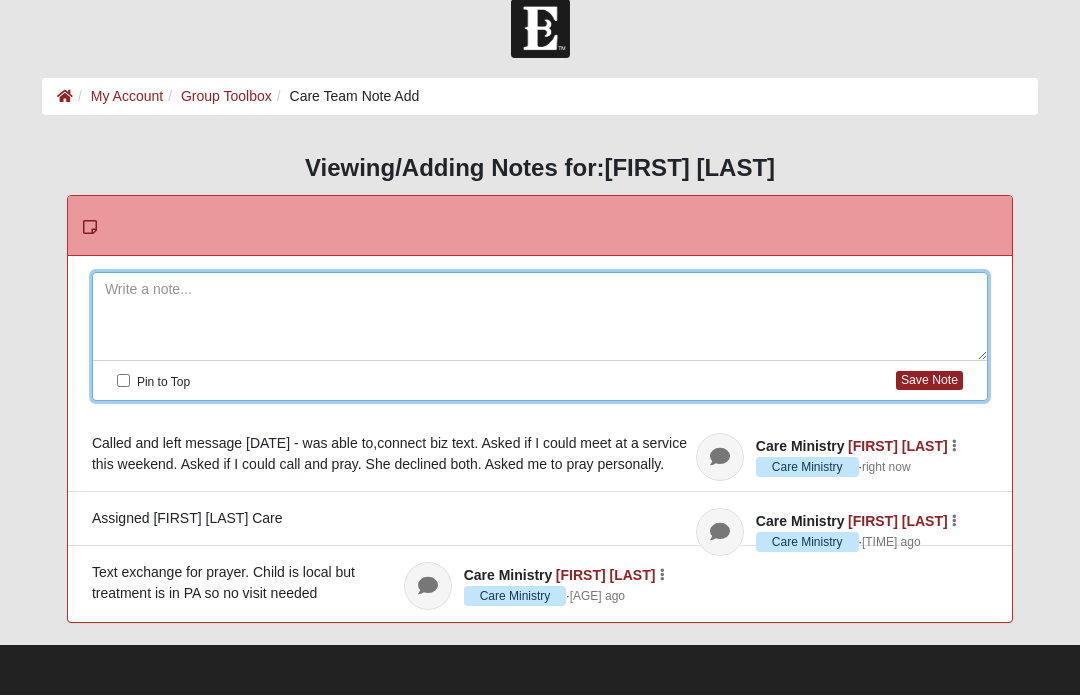 scroll, scrollTop: 0, scrollLeft: 0, axis: both 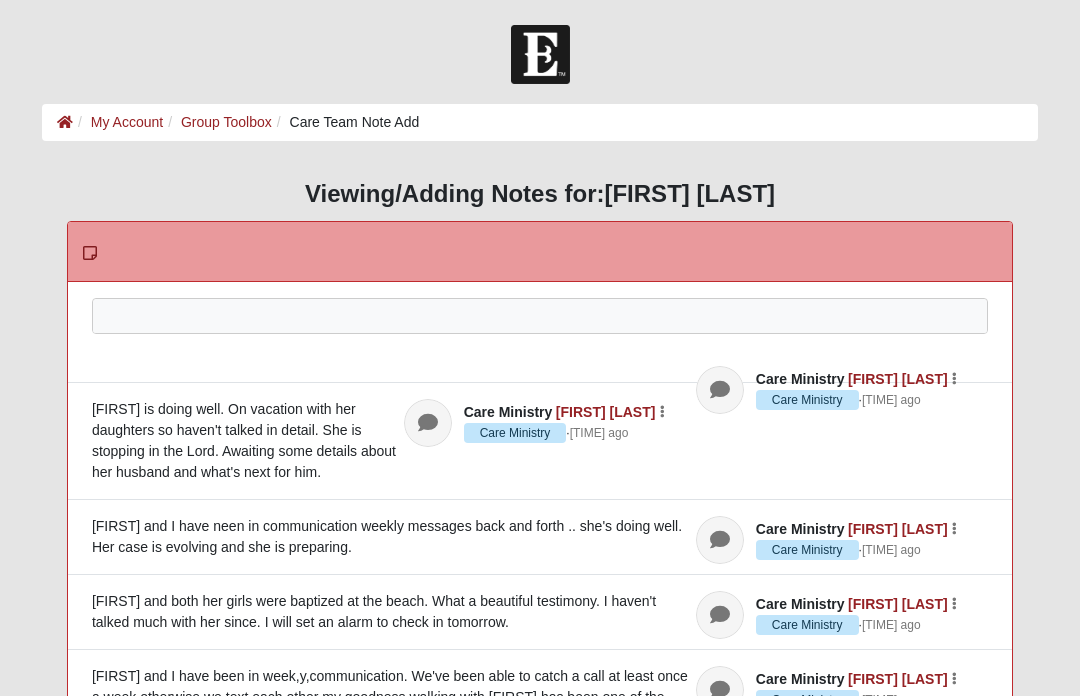 click at bounding box center [540, 343] 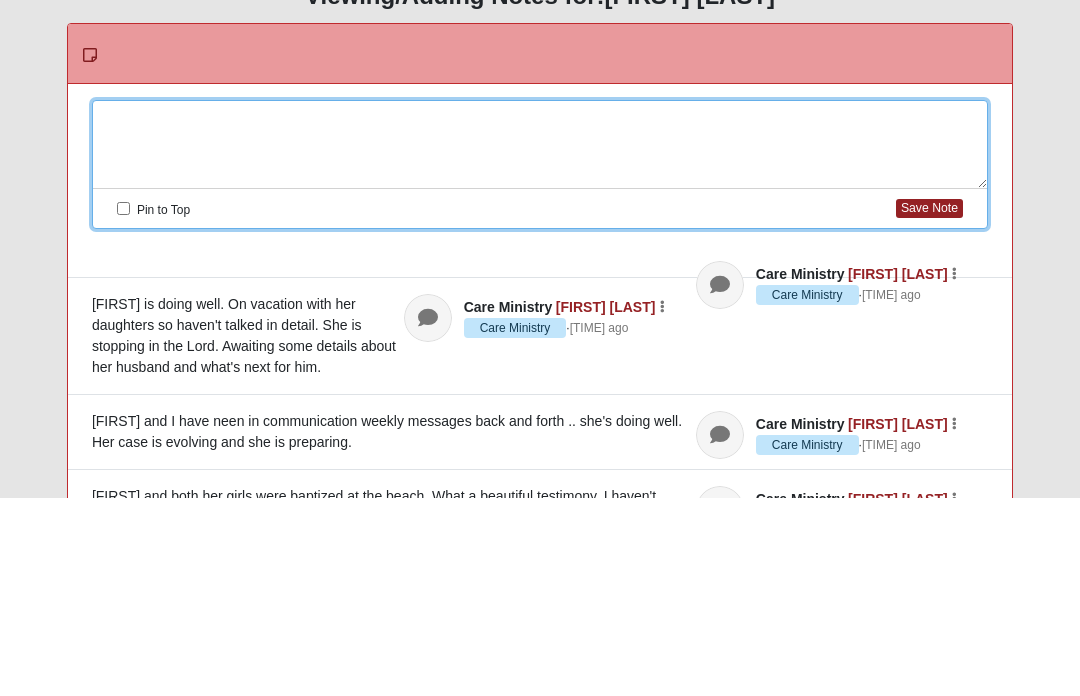 type 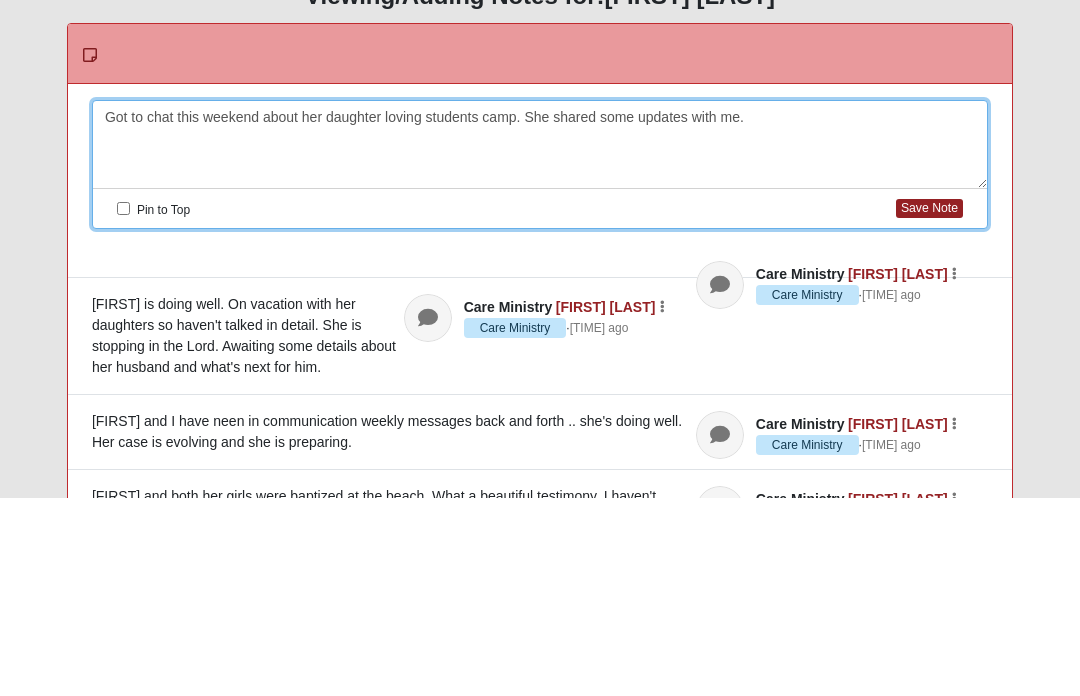 click on "Save Note" at bounding box center [929, 406] 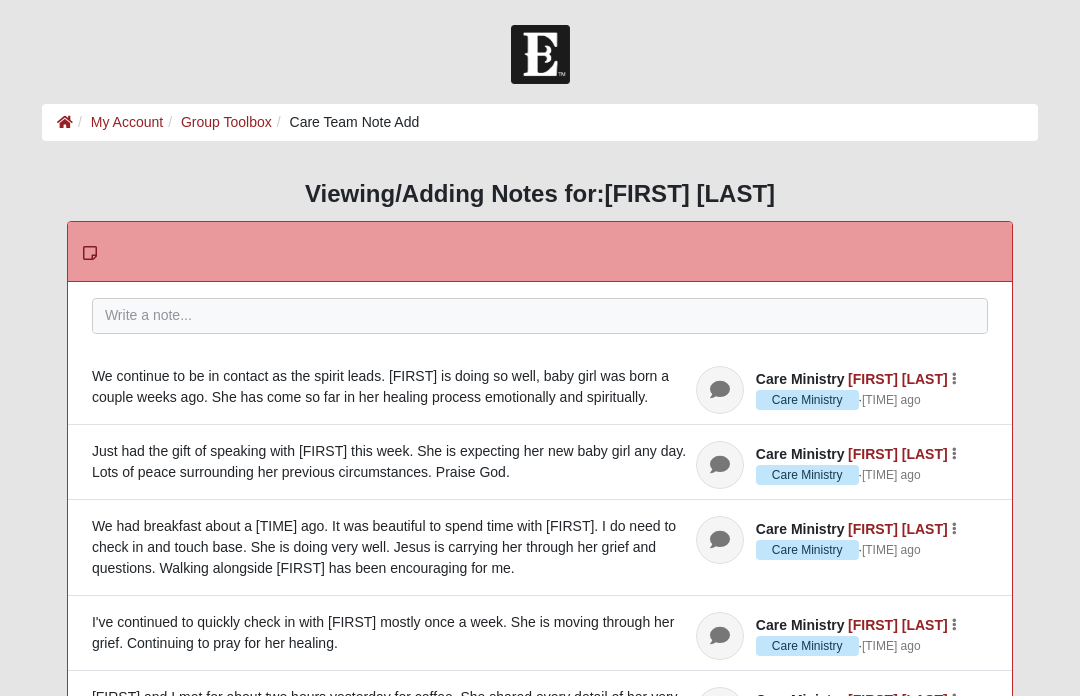 scroll, scrollTop: 0, scrollLeft: 0, axis: both 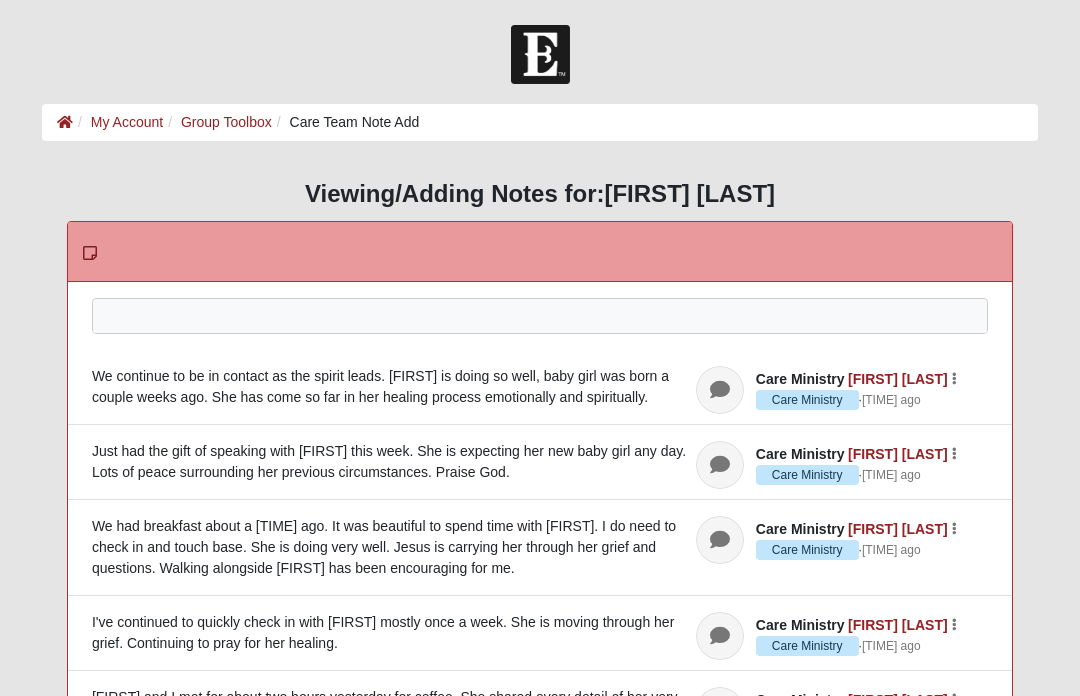 click at bounding box center (540, 343) 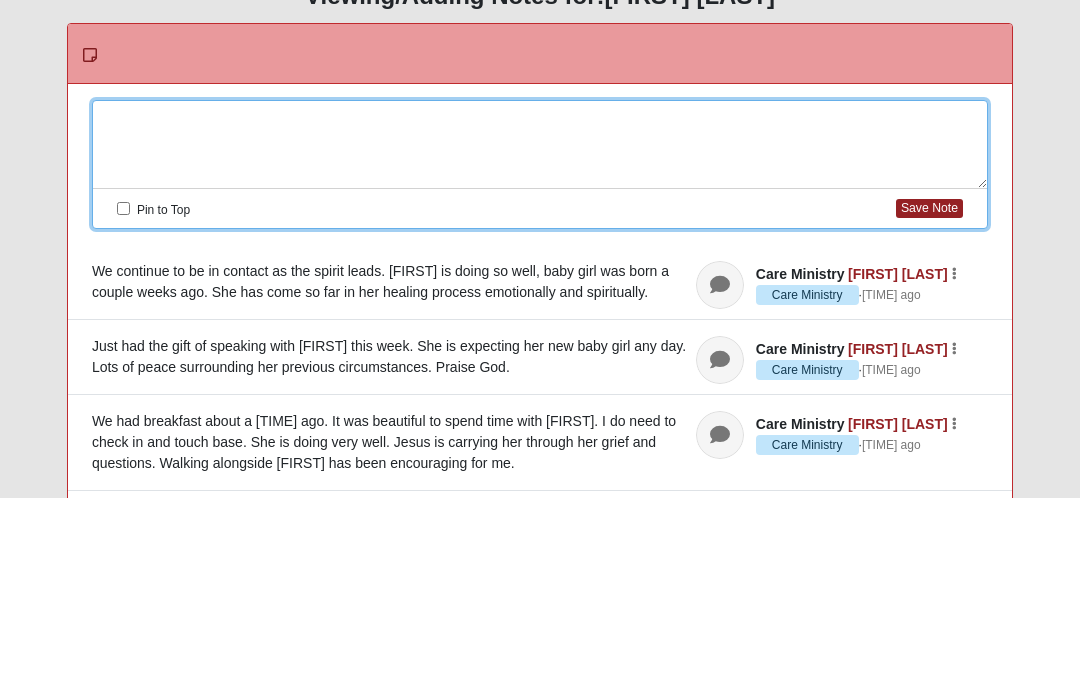 type 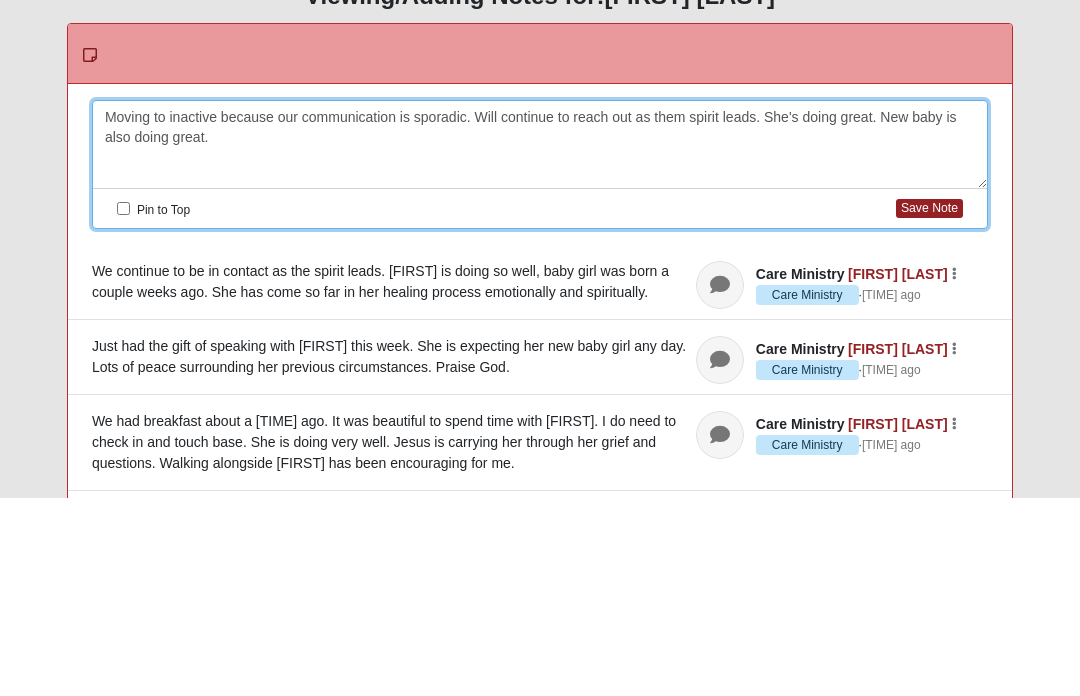 click on "Save Note" at bounding box center (929, 406) 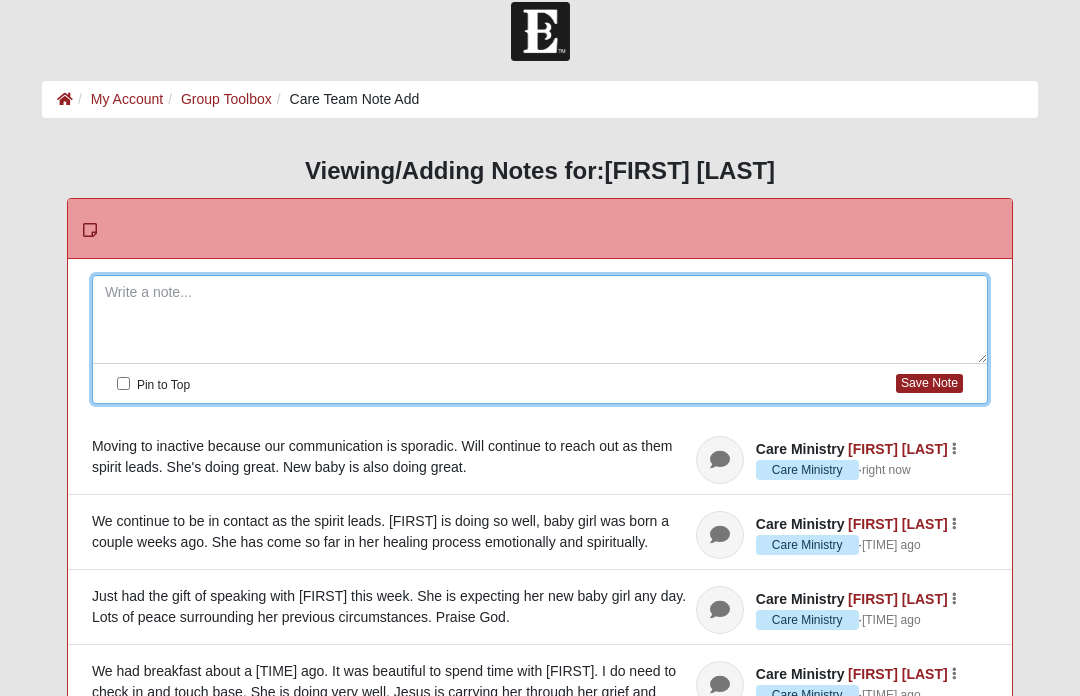 scroll, scrollTop: 0, scrollLeft: 0, axis: both 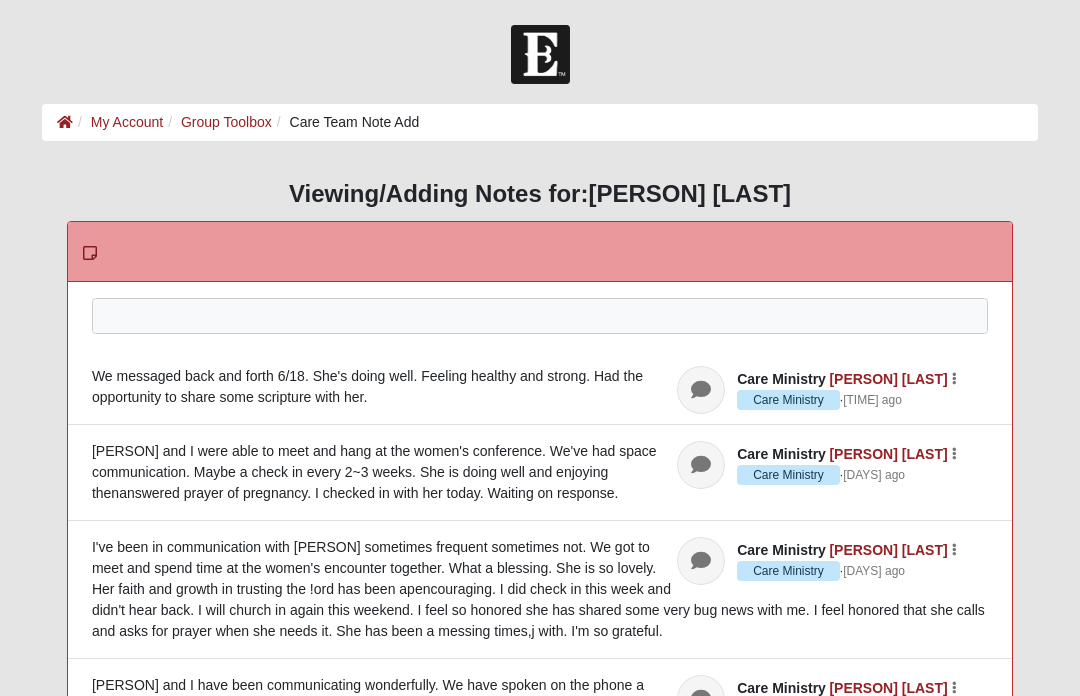click at bounding box center (540, 343) 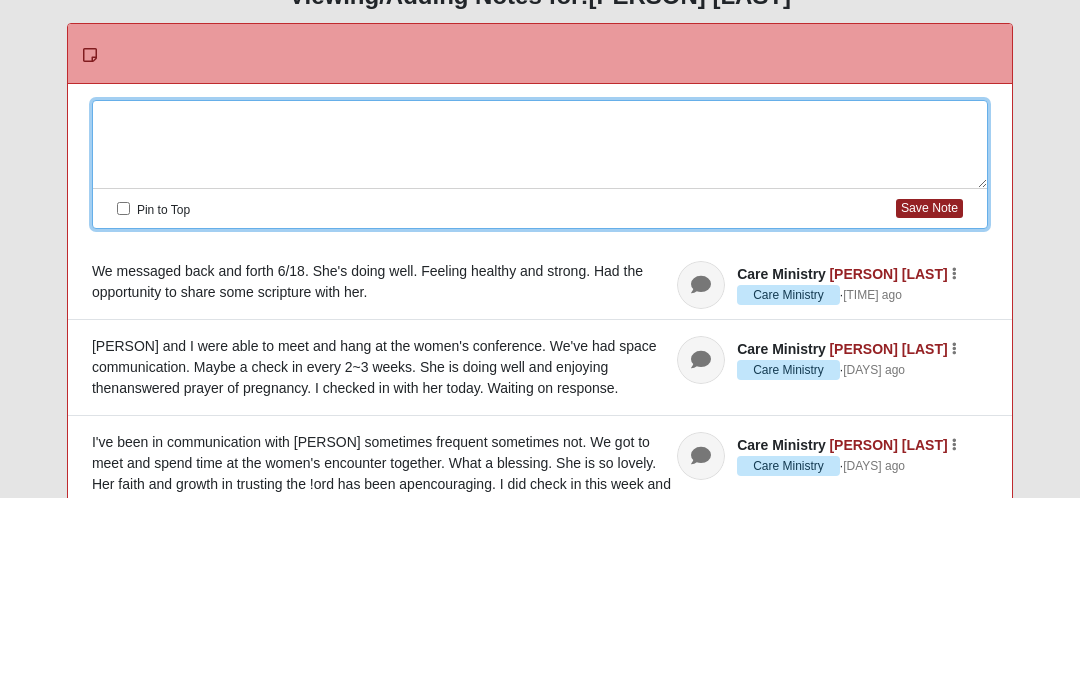 type 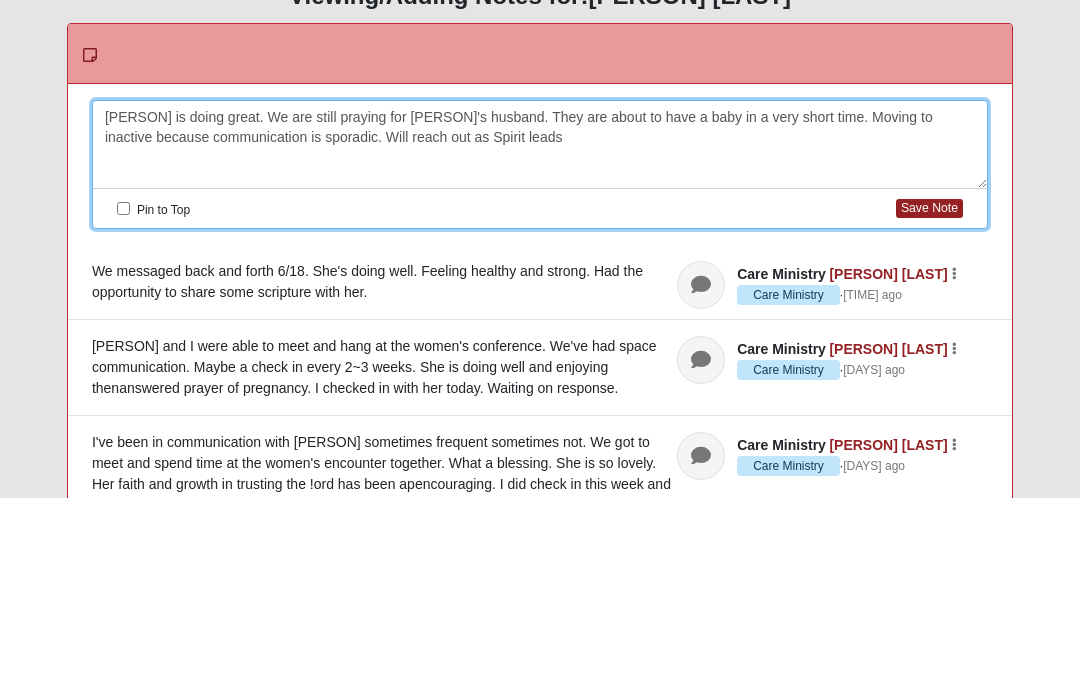 click on "Save Note" at bounding box center [929, 406] 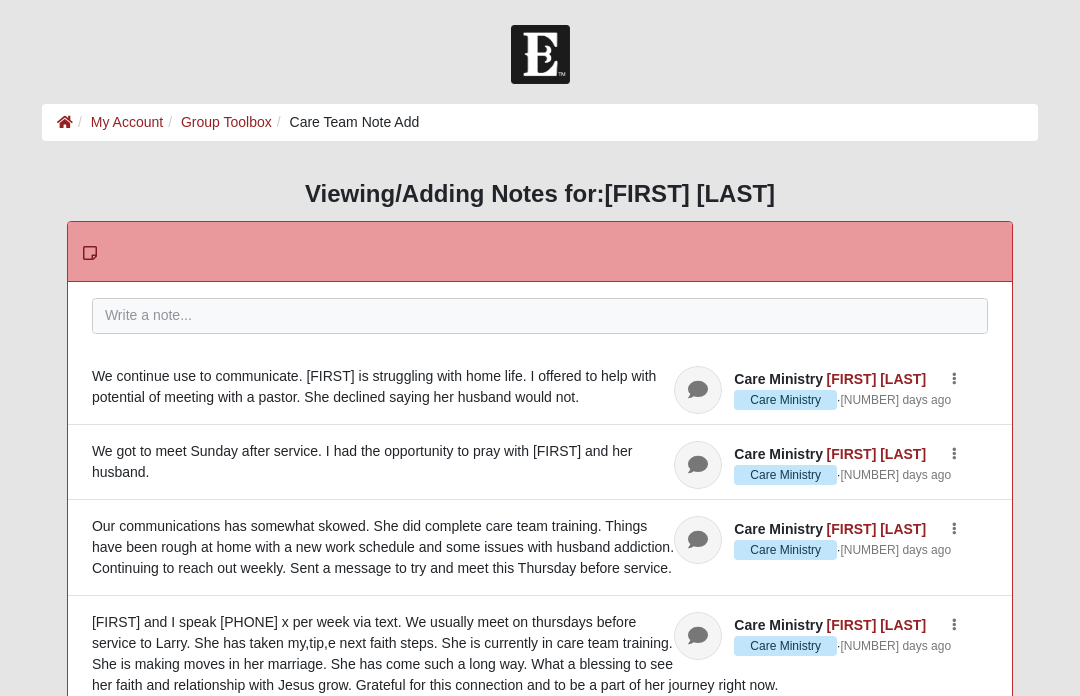 scroll, scrollTop: 0, scrollLeft: 0, axis: both 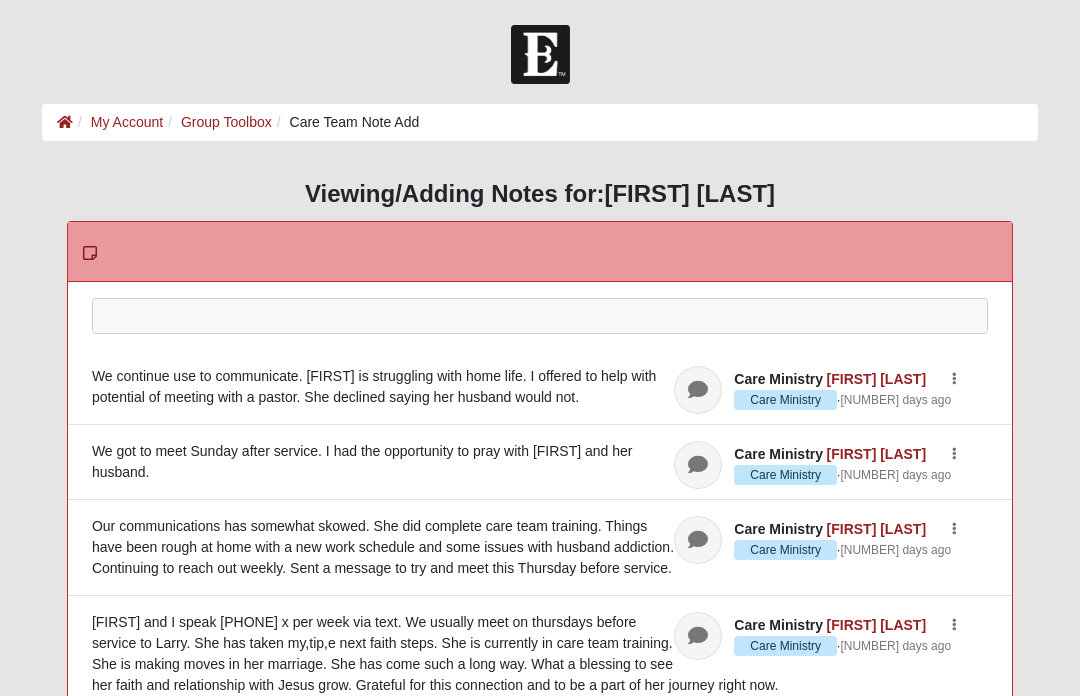click at bounding box center [540, 343] 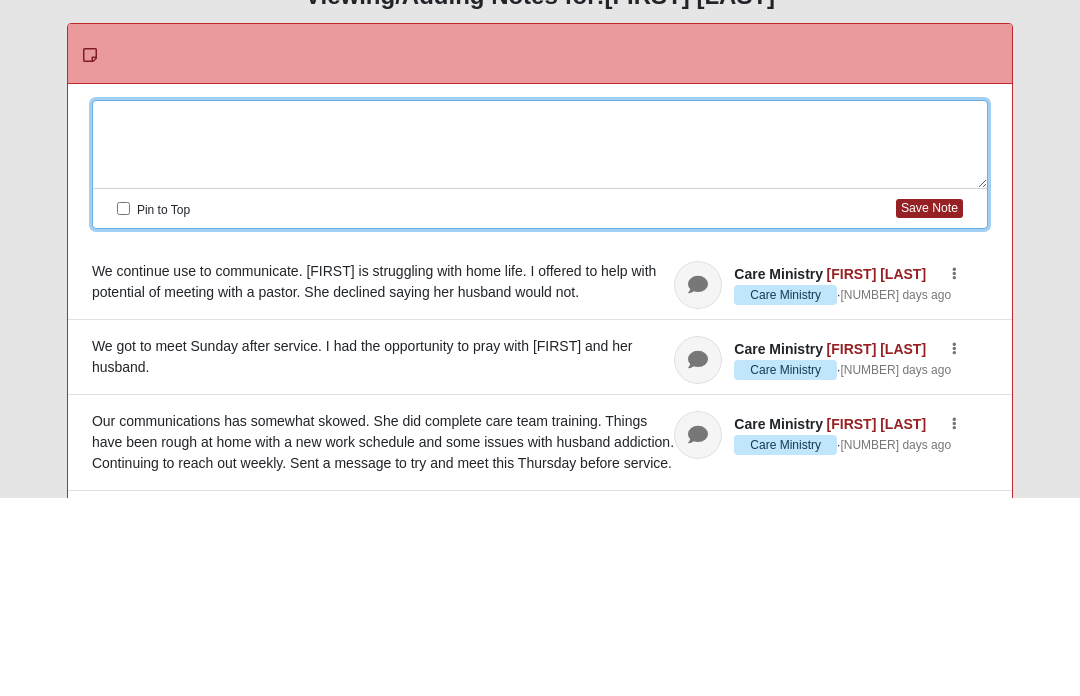 type 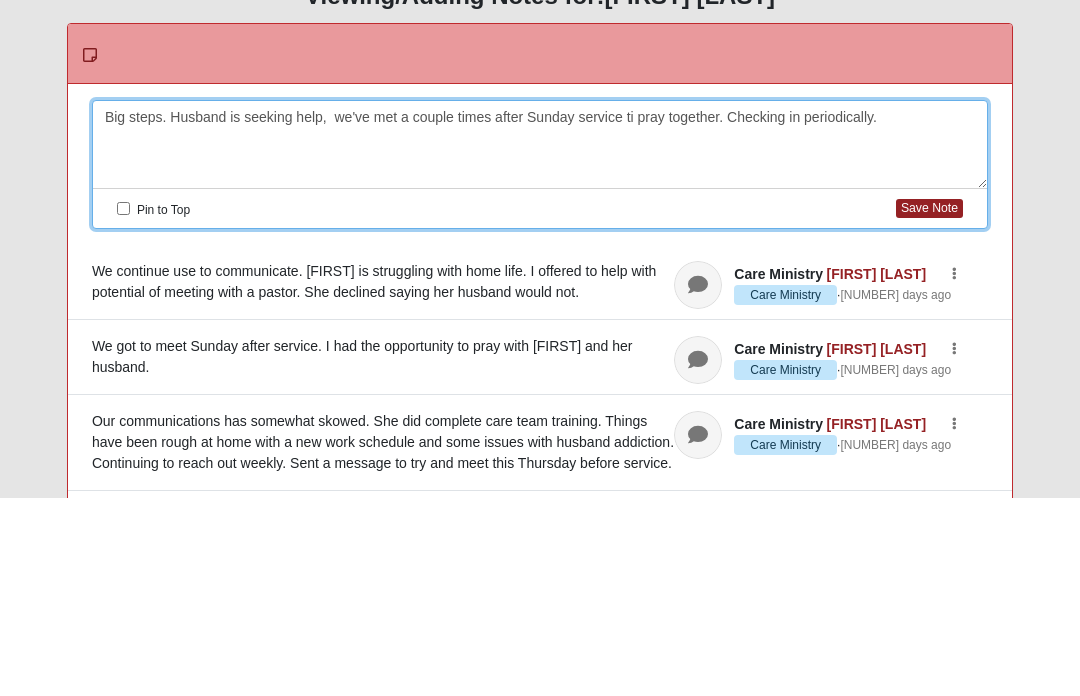 click on "Save Note" at bounding box center (929, 406) 